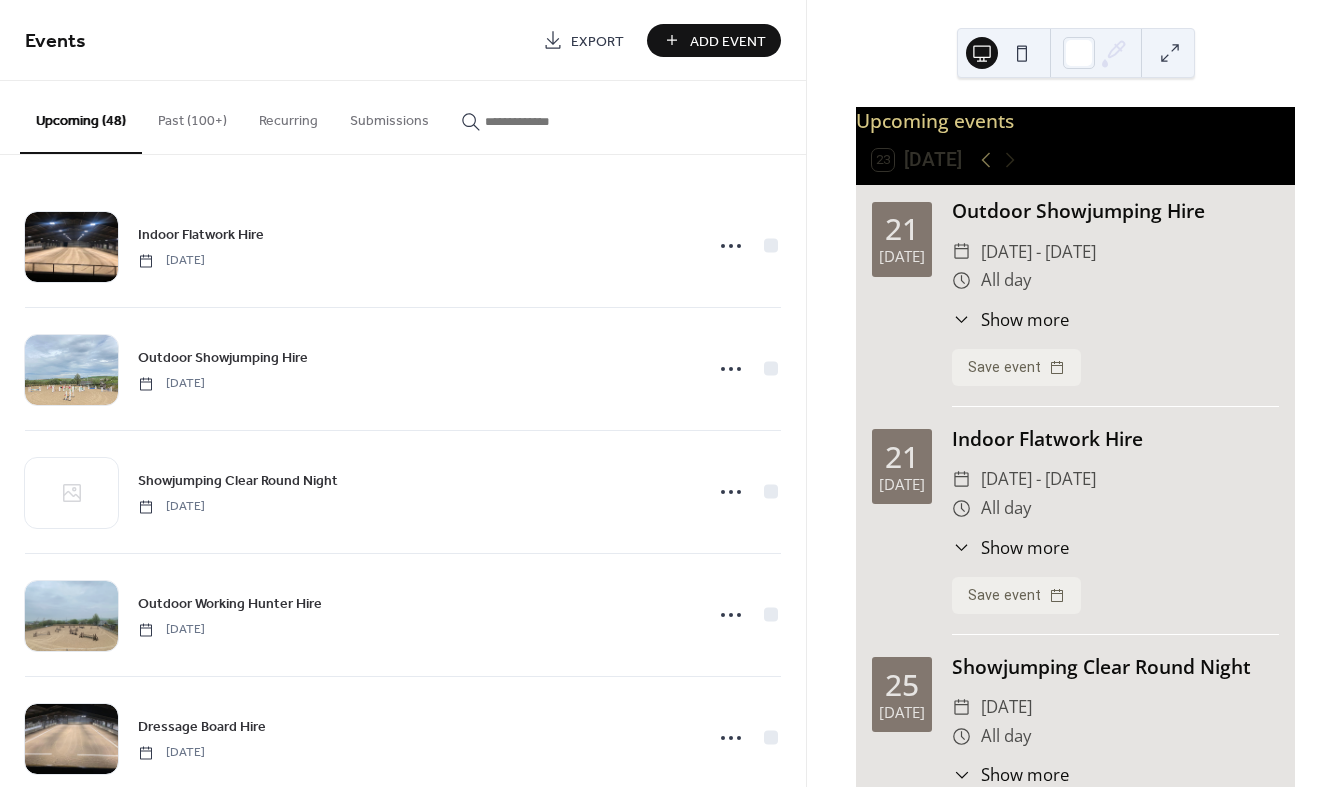 scroll, scrollTop: 0, scrollLeft: 0, axis: both 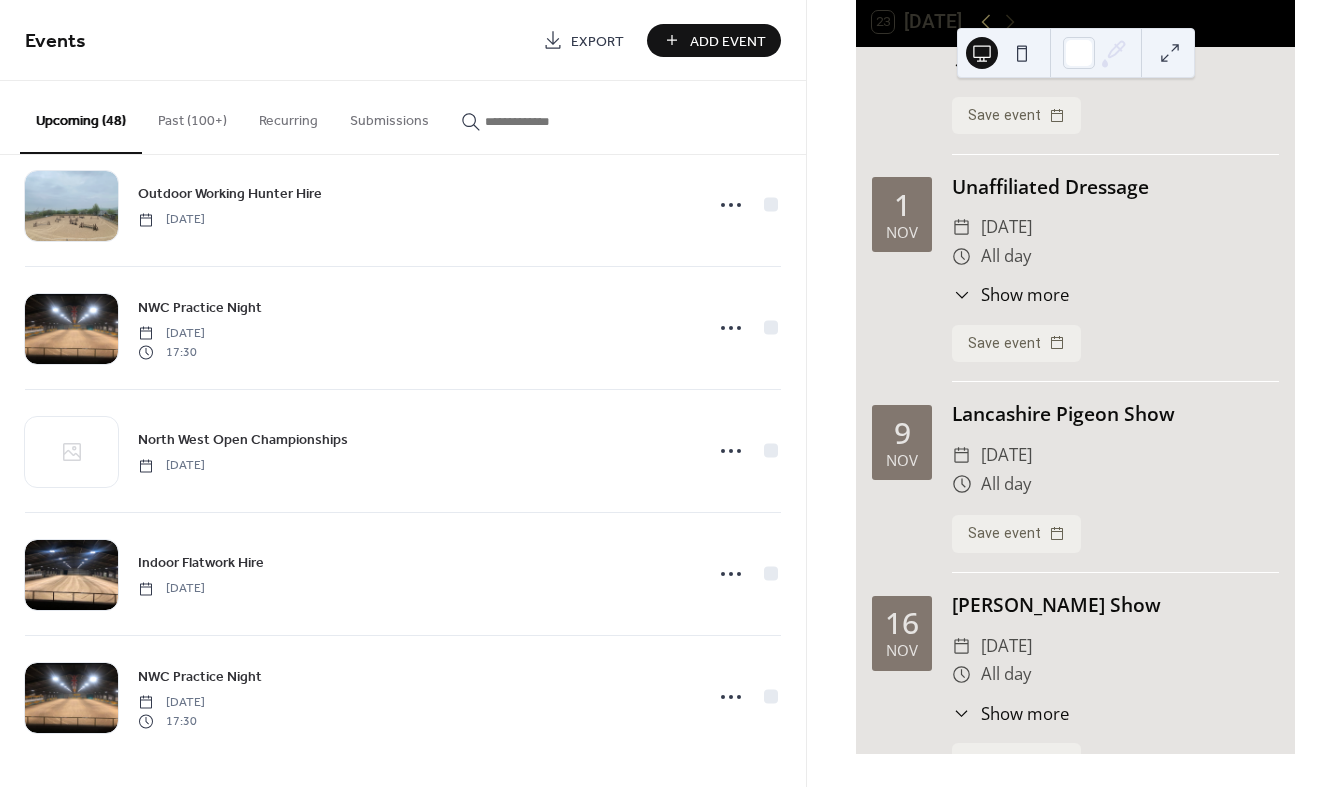 click at bounding box center [545, 121] 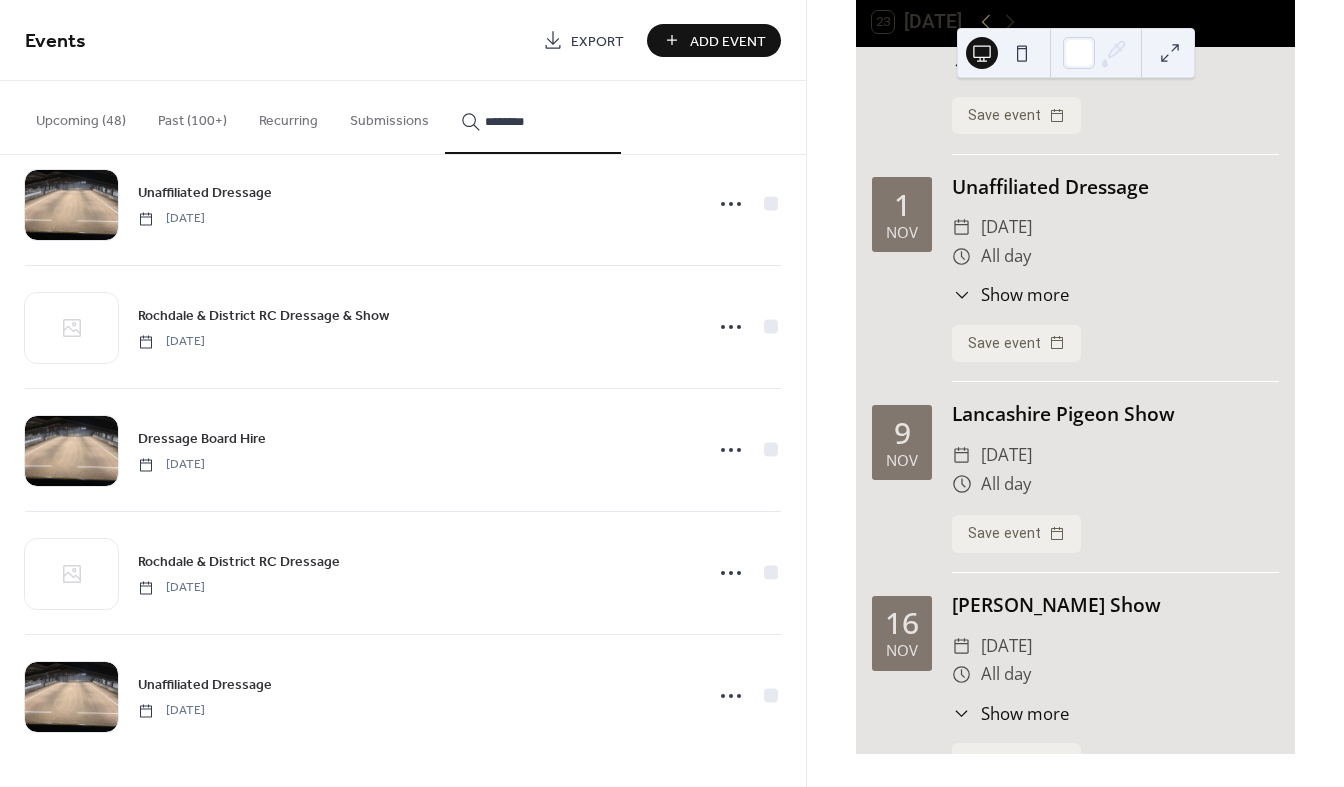 scroll, scrollTop: 7301, scrollLeft: 0, axis: vertical 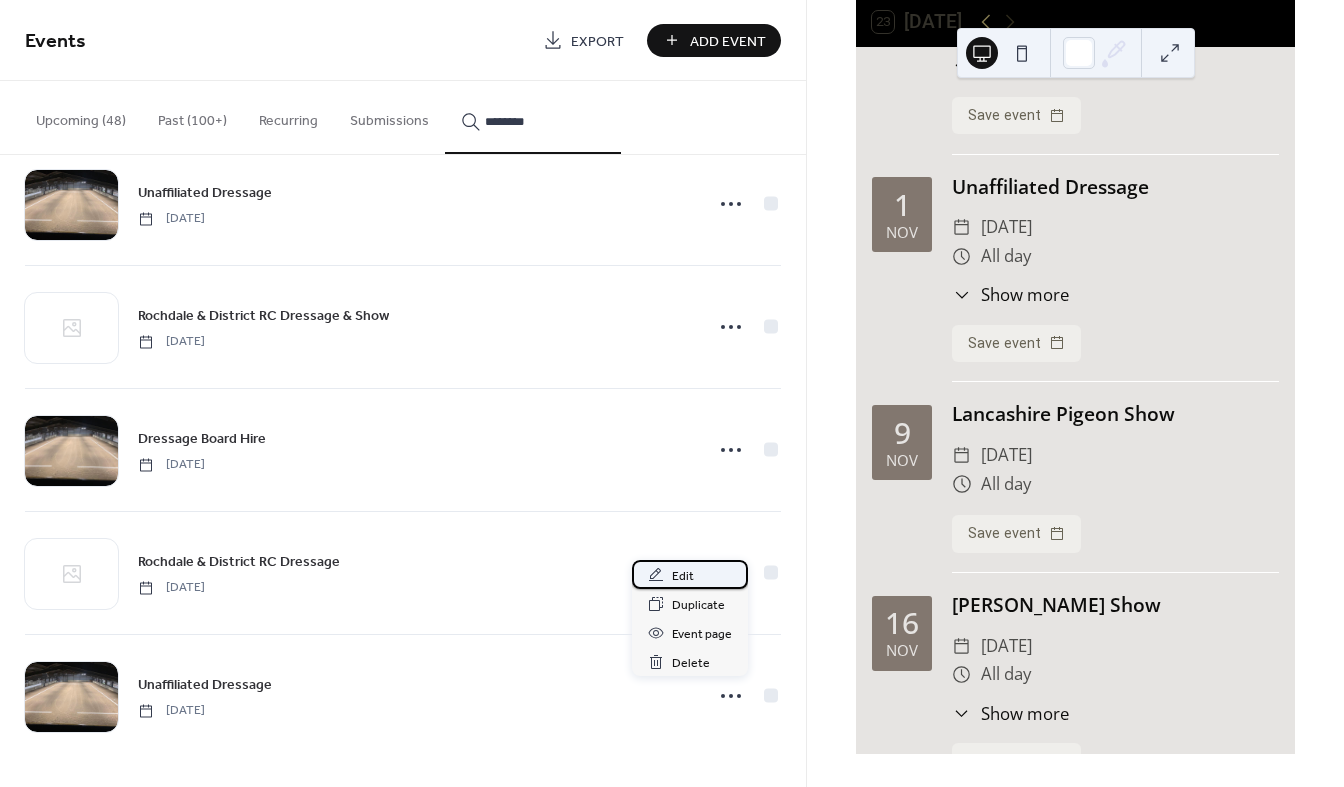 click on "Edit" at bounding box center (690, 574) 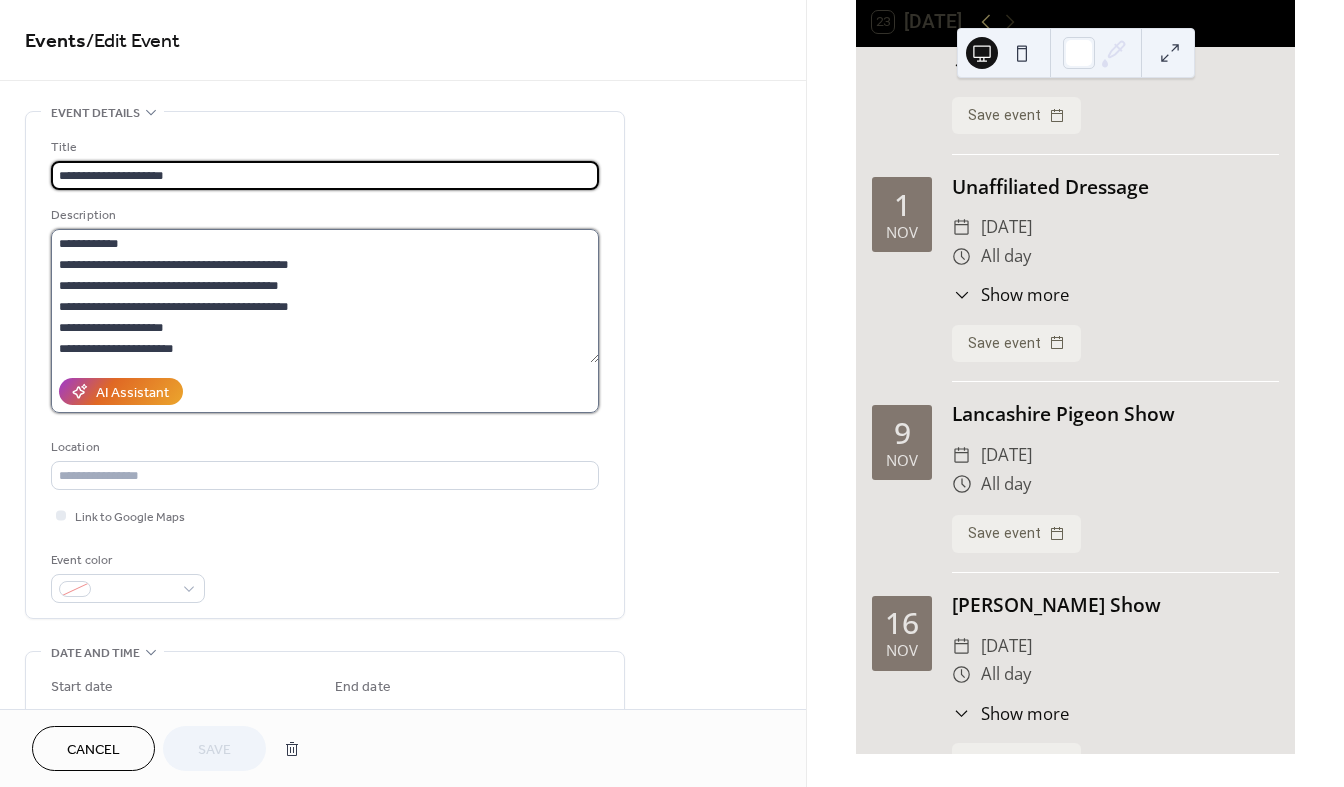 click on "**********" at bounding box center [325, 296] 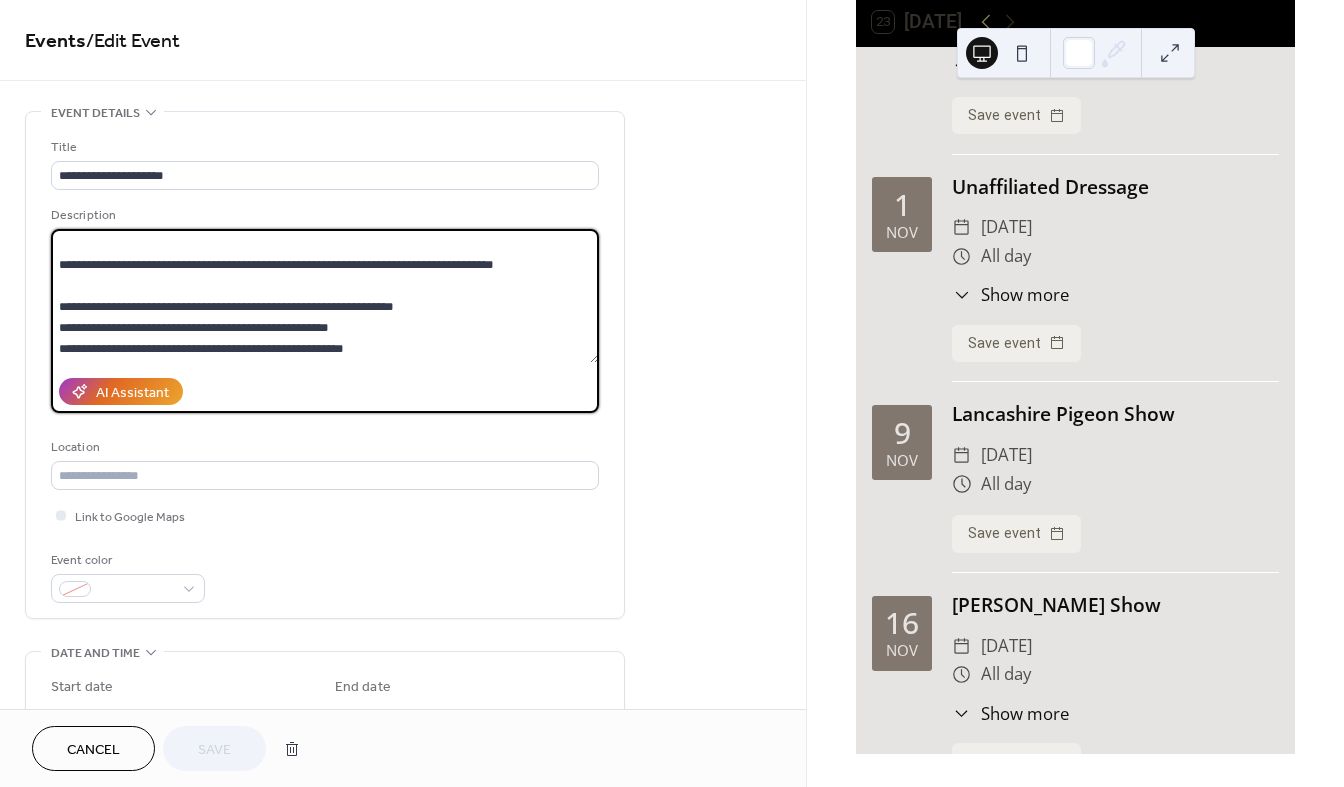 scroll, scrollTop: 168, scrollLeft: 0, axis: vertical 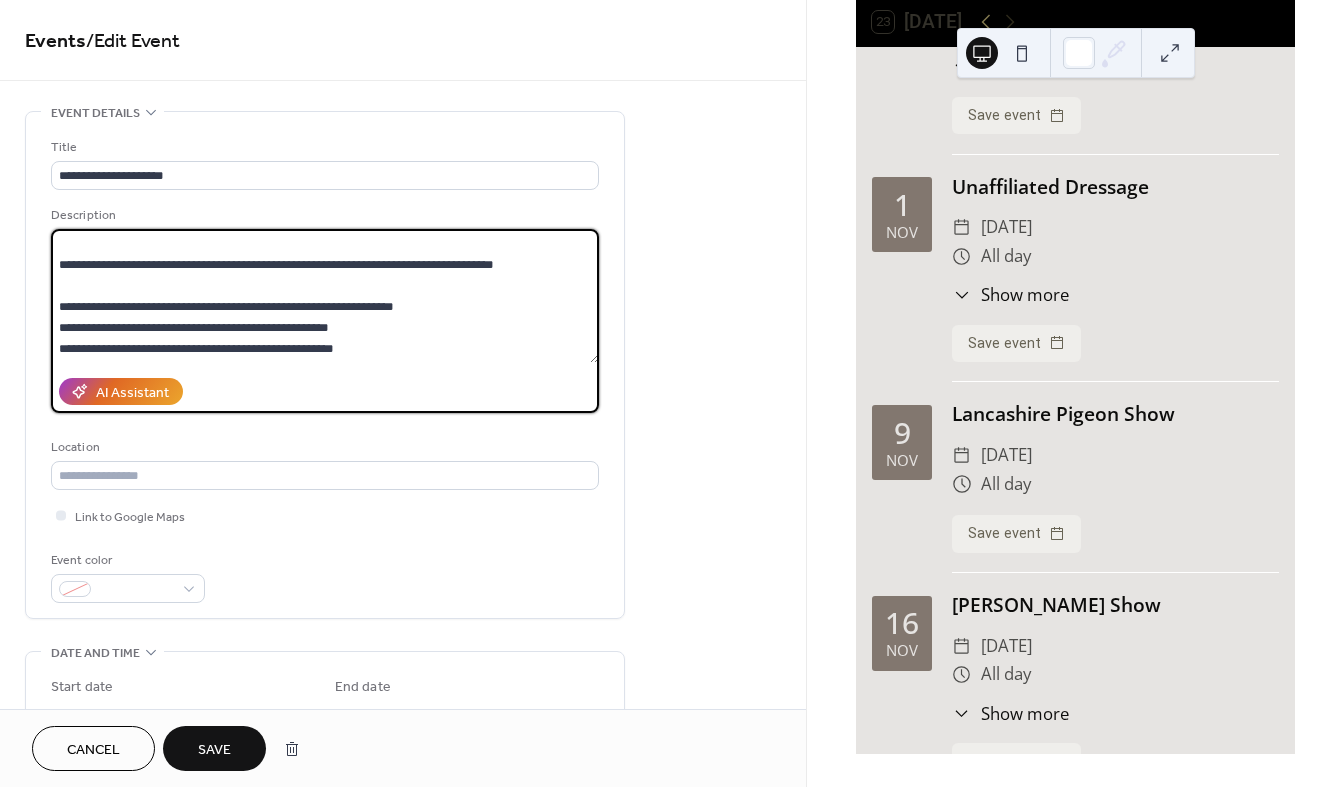 click on "**********" at bounding box center (325, 296) 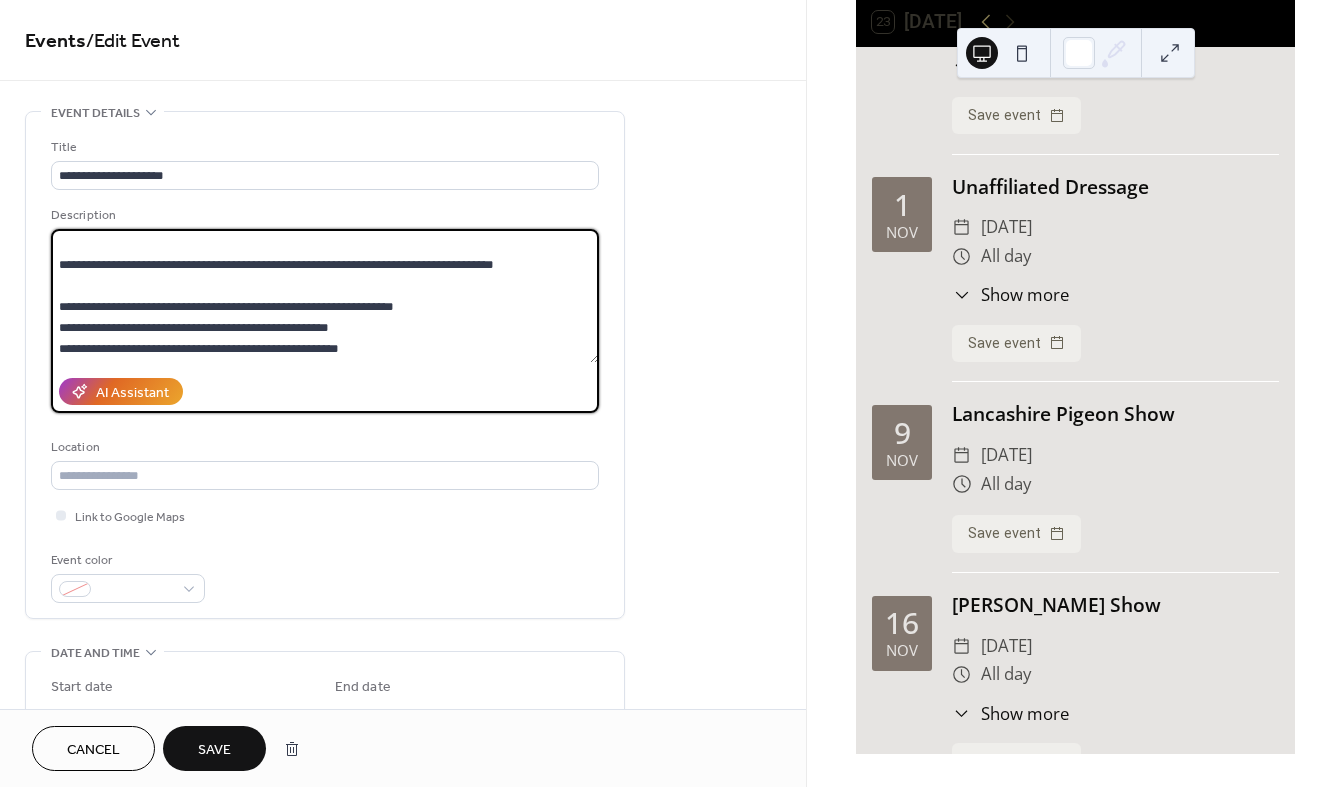 type on "**********" 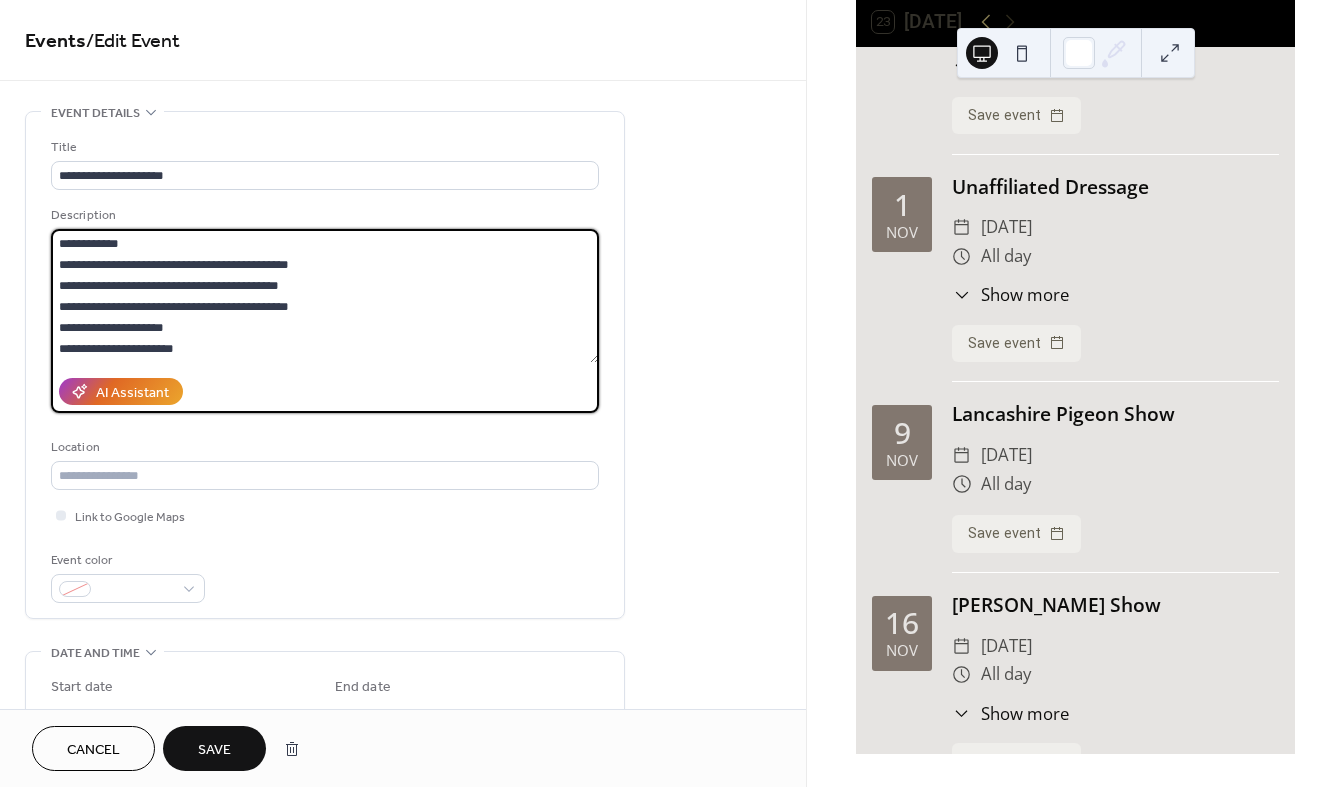scroll, scrollTop: 0, scrollLeft: 0, axis: both 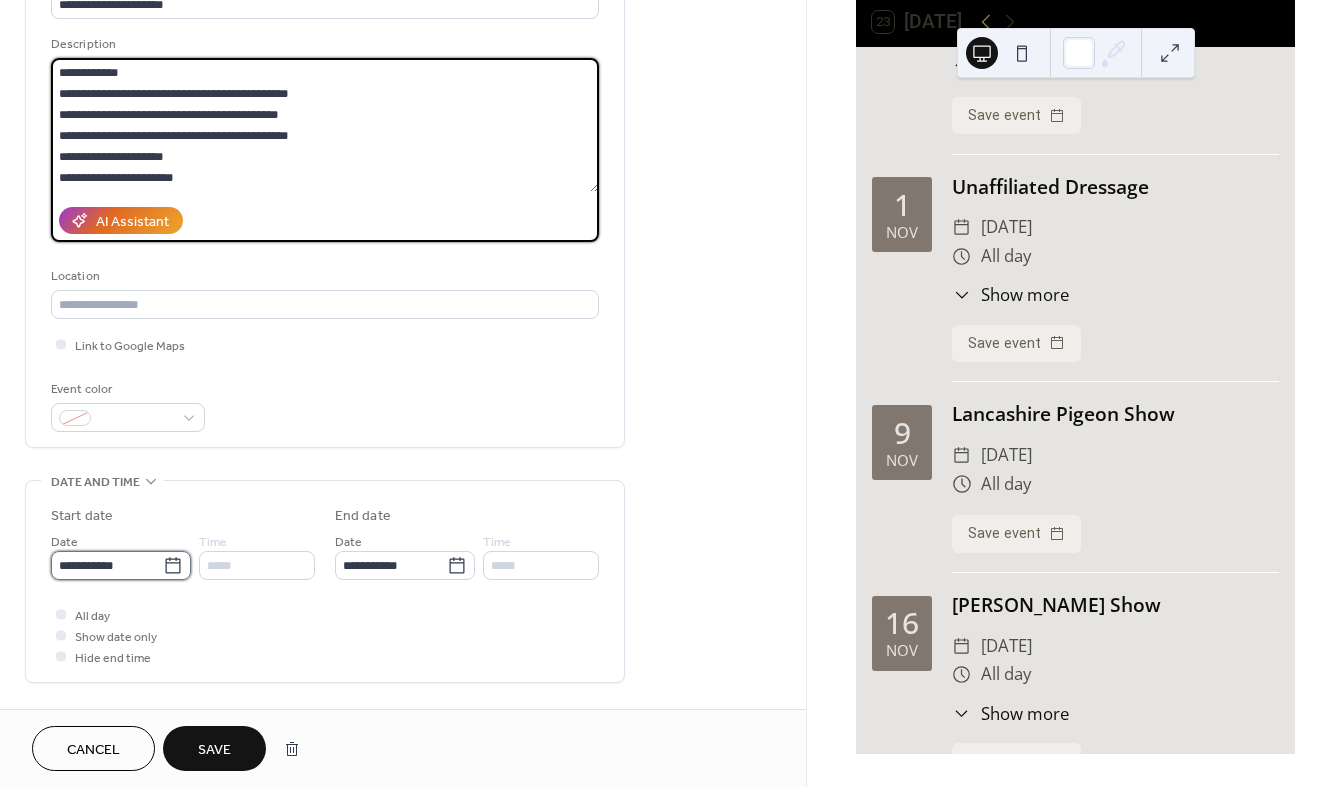 click on "**********" at bounding box center (107, 565) 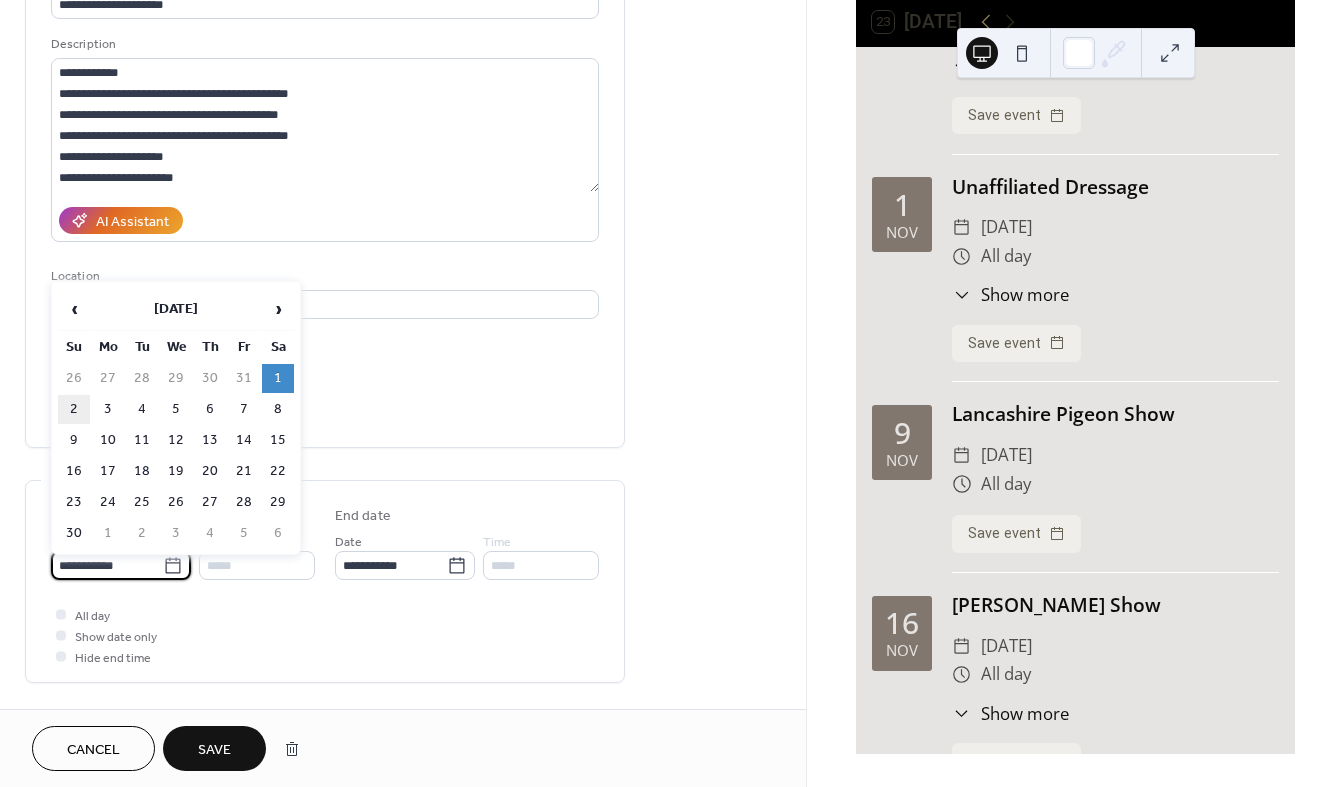 click on "2" at bounding box center (74, 409) 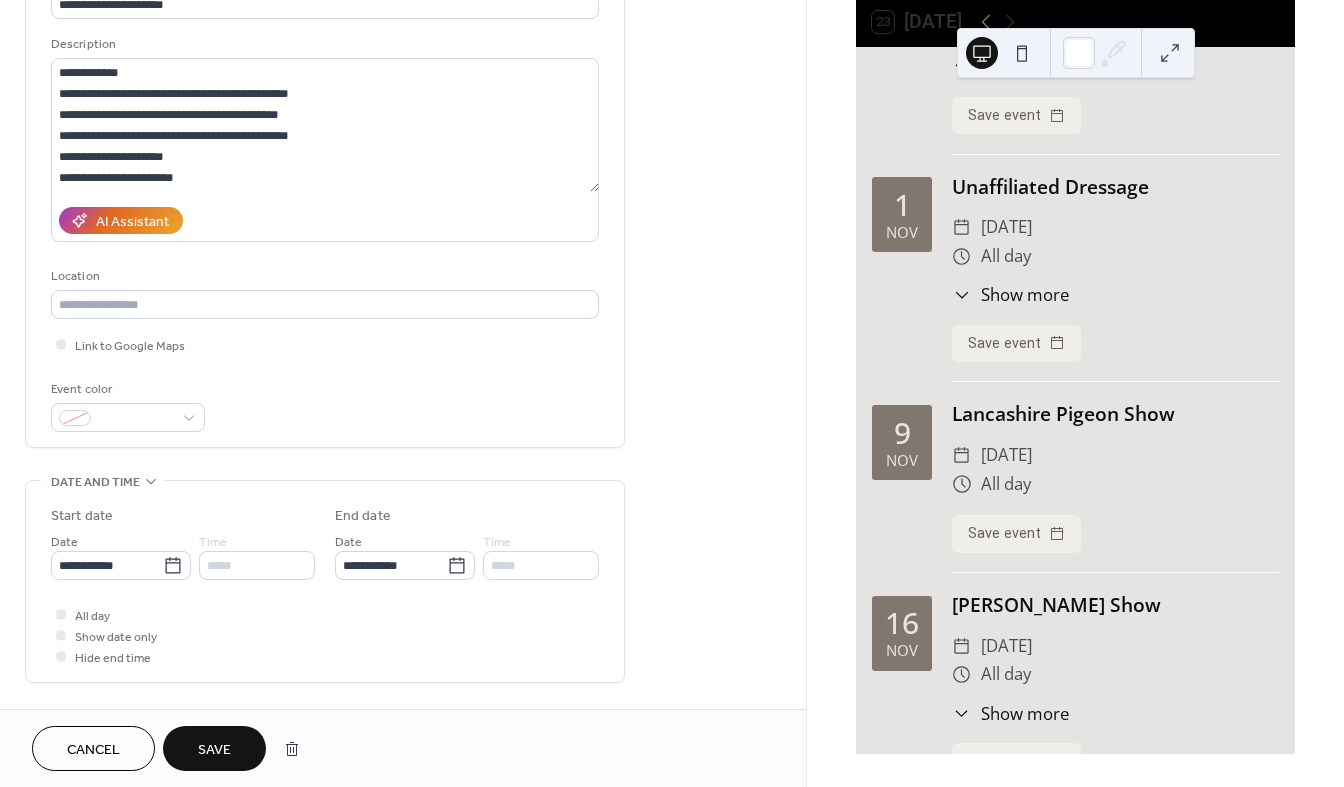 click on "Save" at bounding box center (214, 750) 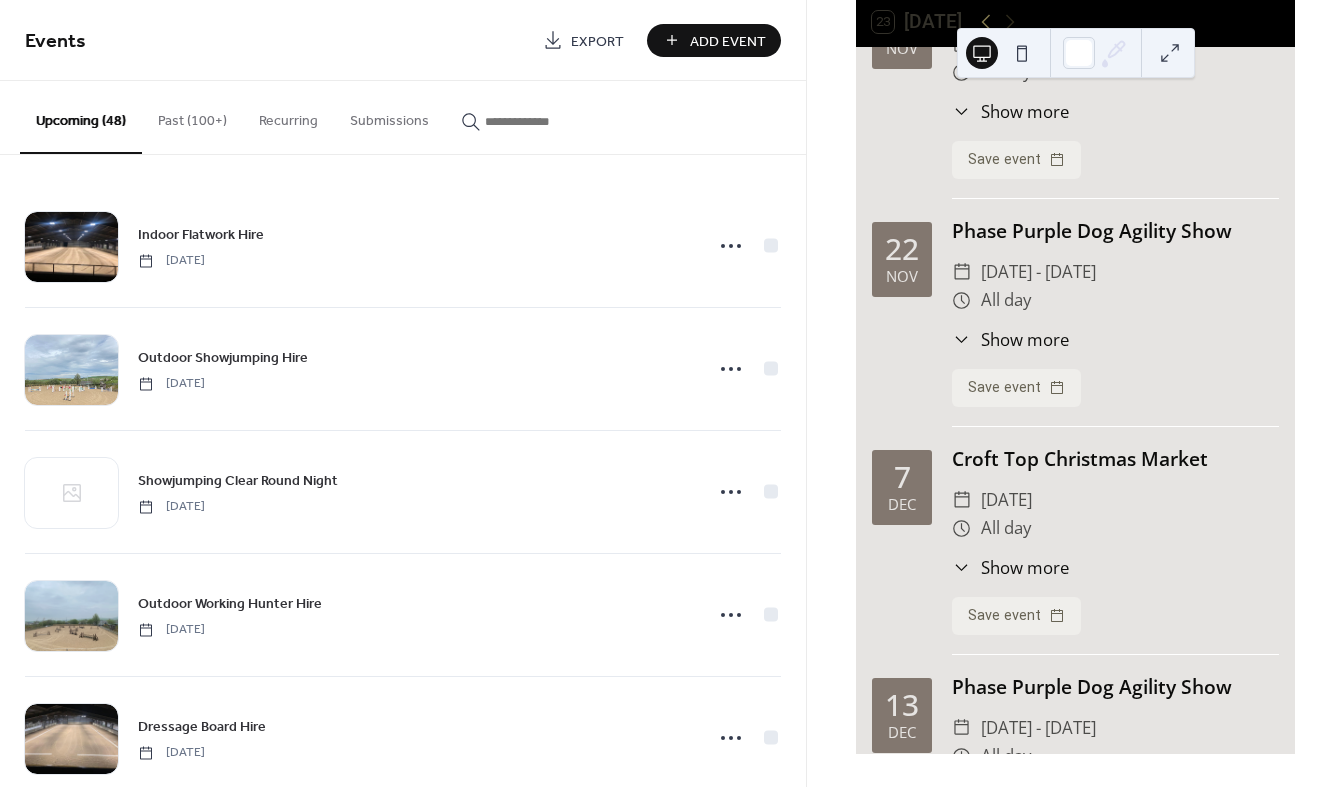 scroll, scrollTop: 10243, scrollLeft: 0, axis: vertical 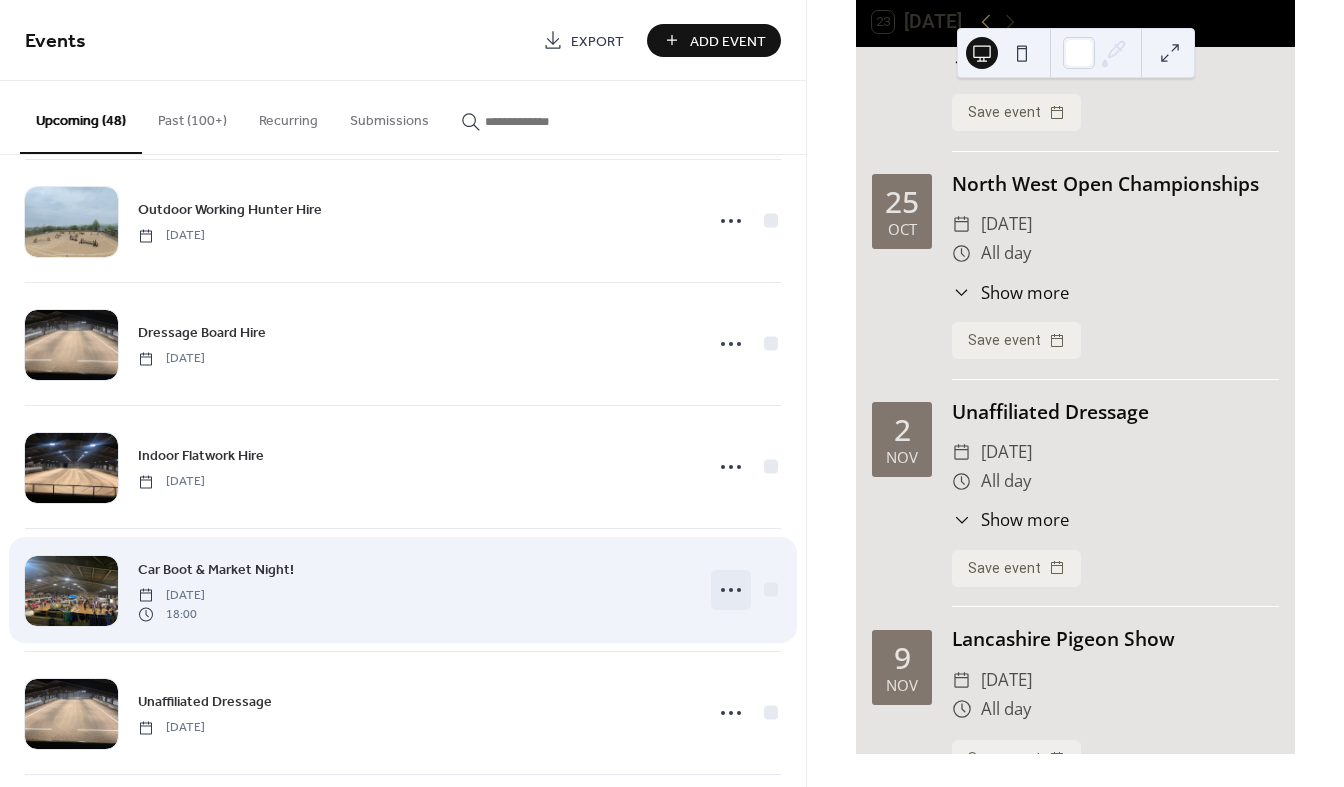 click 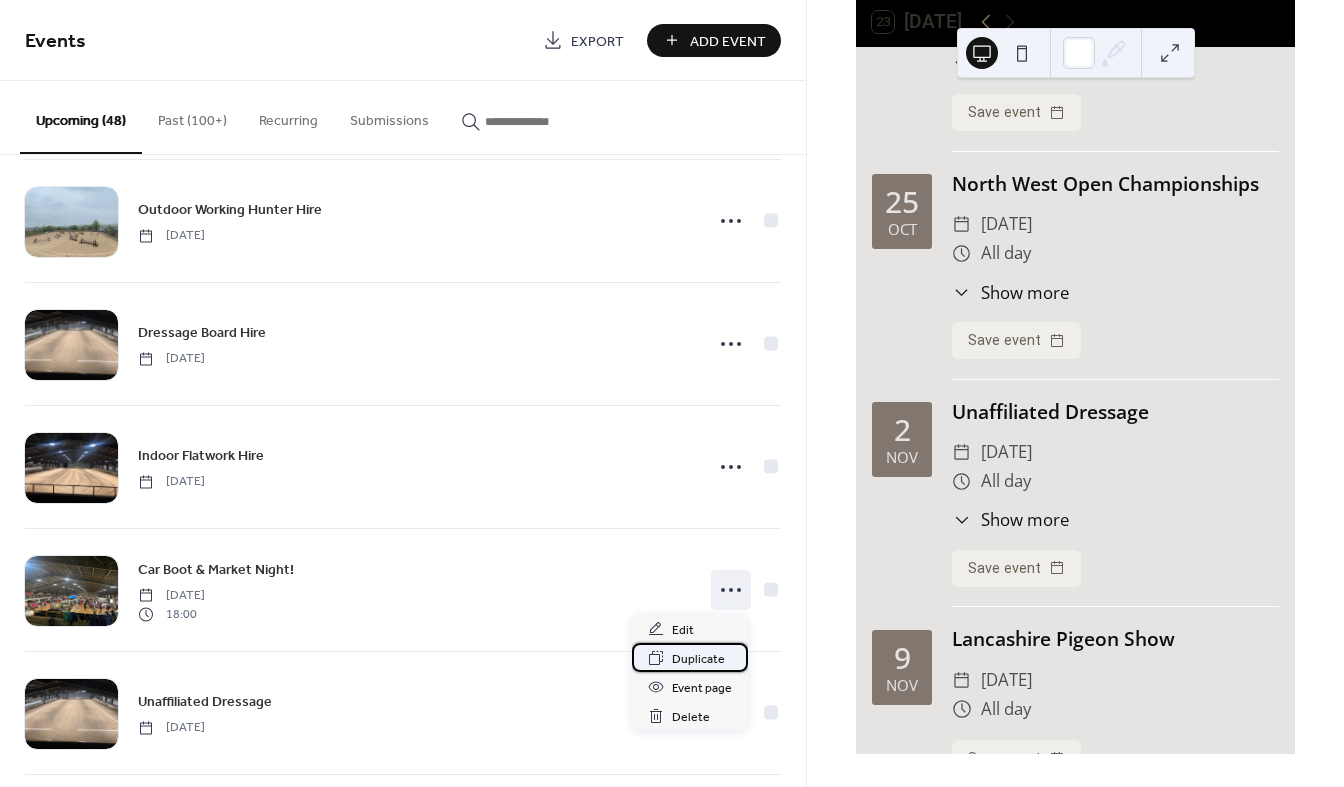 click on "Duplicate" at bounding box center (698, 659) 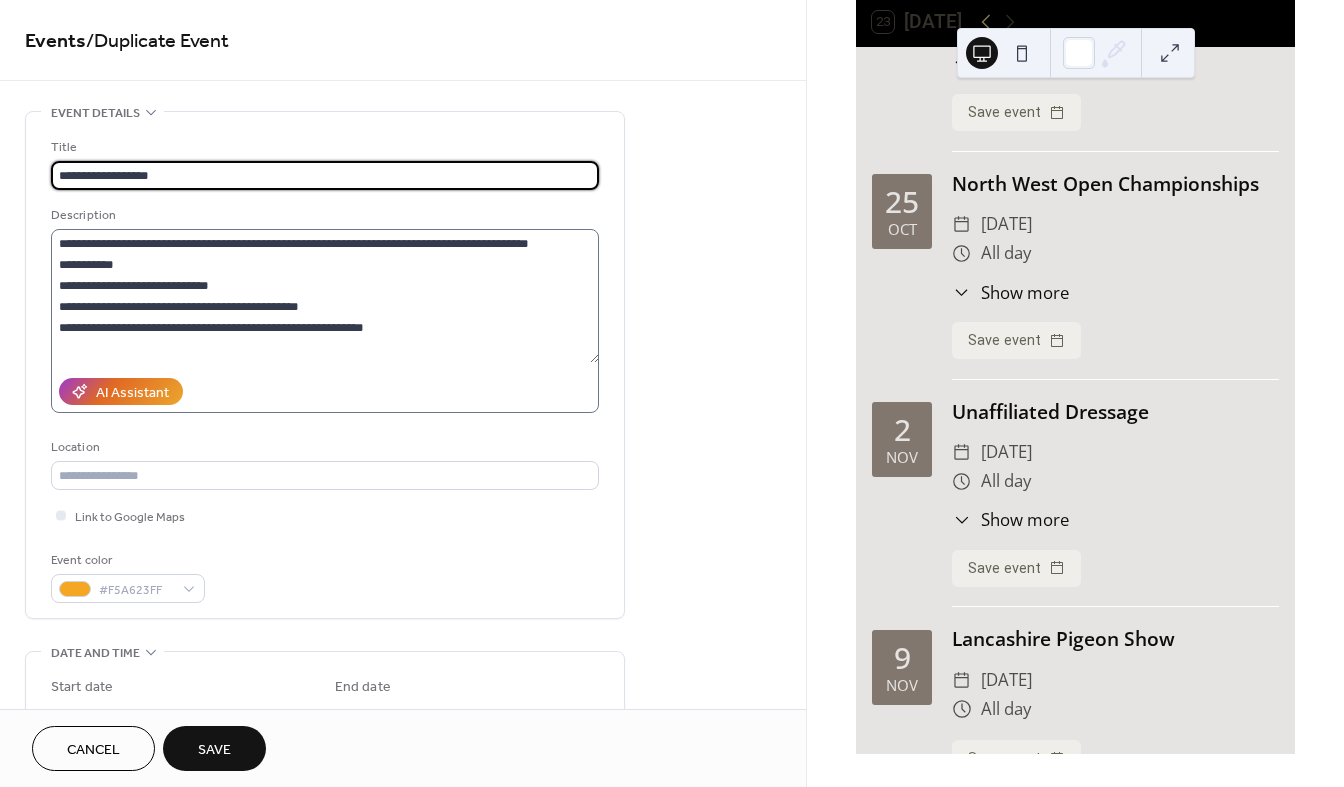type on "**********" 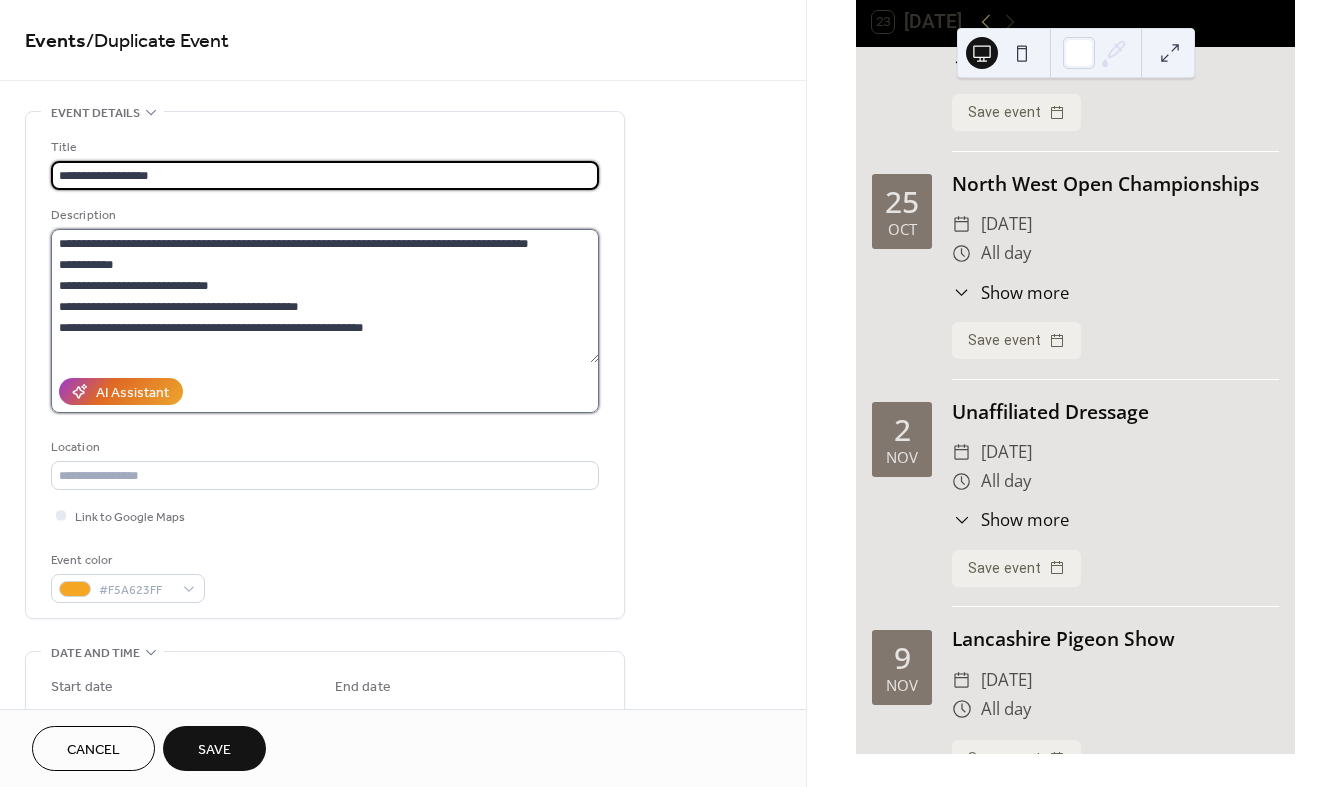 click on "**********" at bounding box center [325, 296] 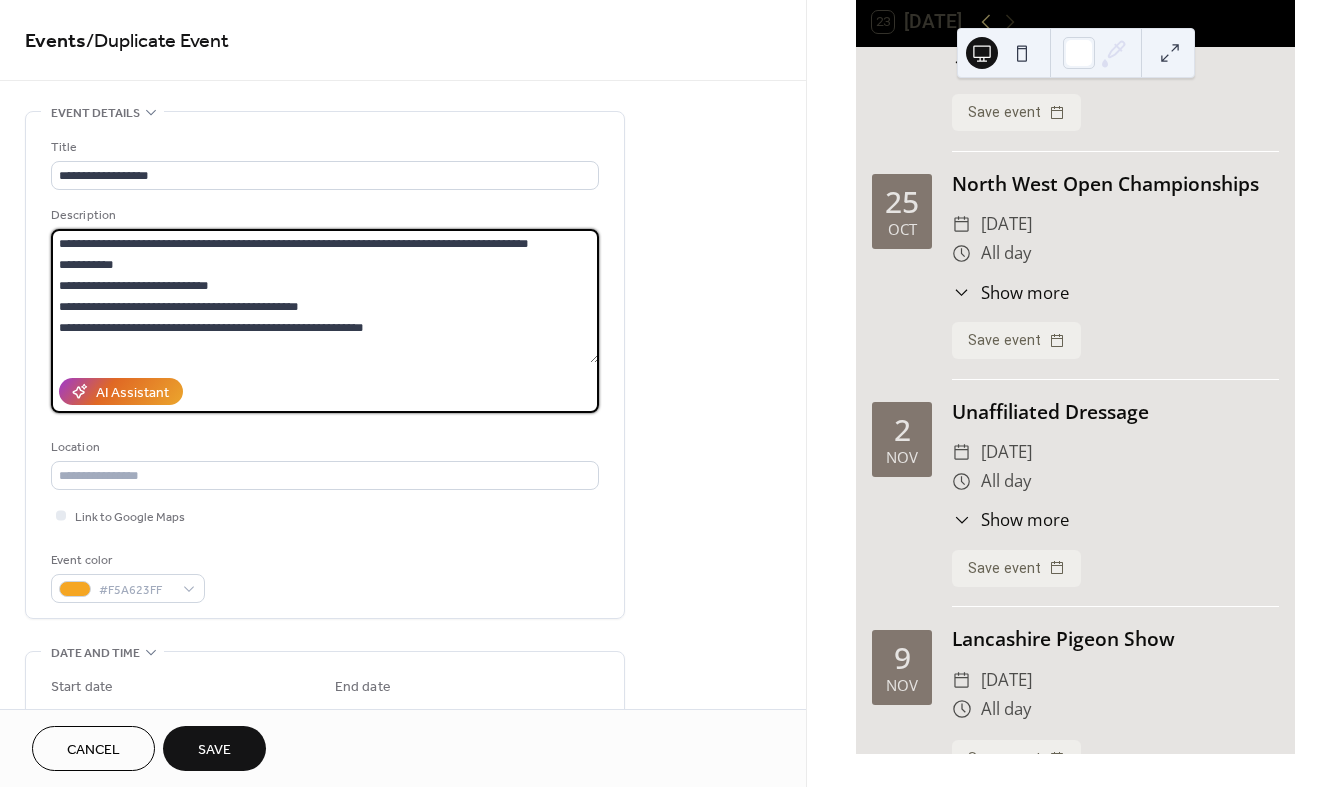 click on "**********" at bounding box center (325, 296) 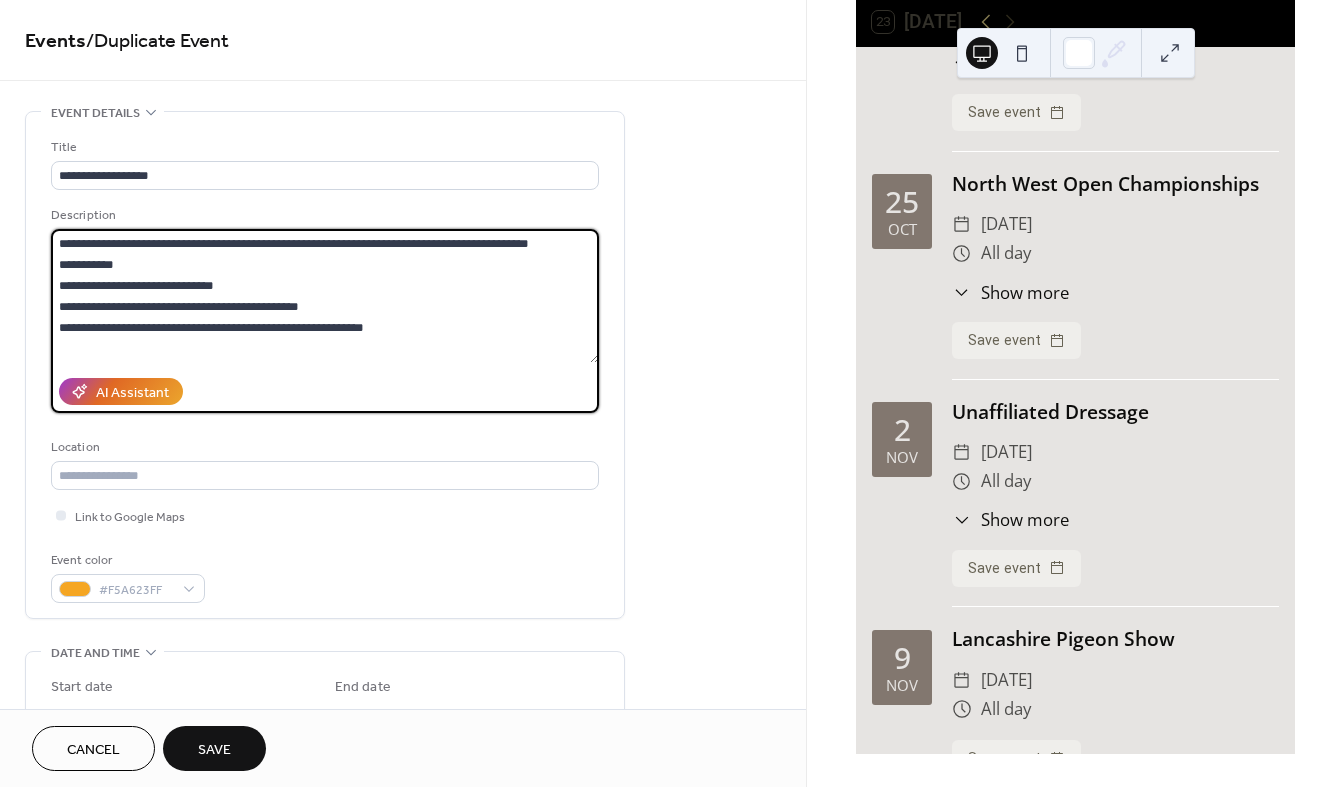 drag, startPoint x: 234, startPoint y: 287, endPoint x: 196, endPoint y: 289, distance: 38.052597 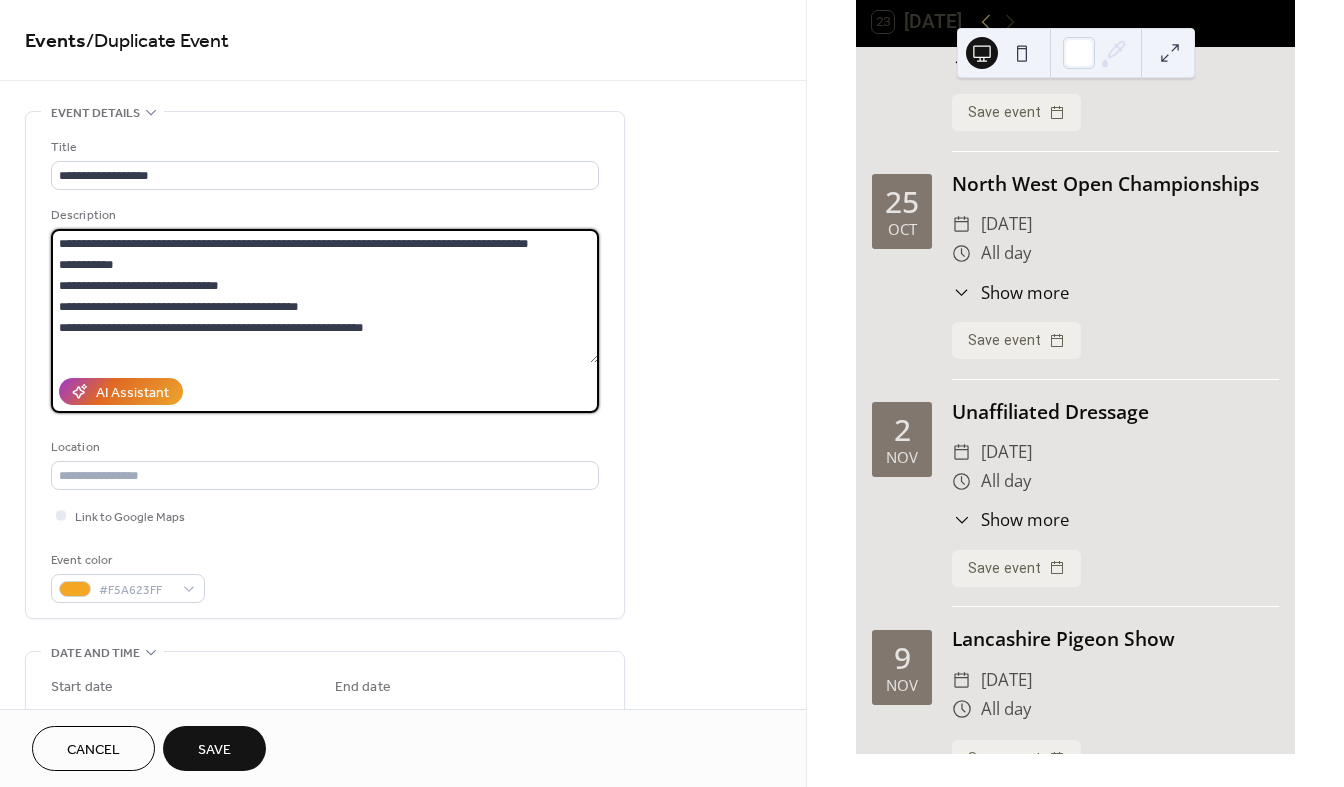 click on "**********" at bounding box center (325, 296) 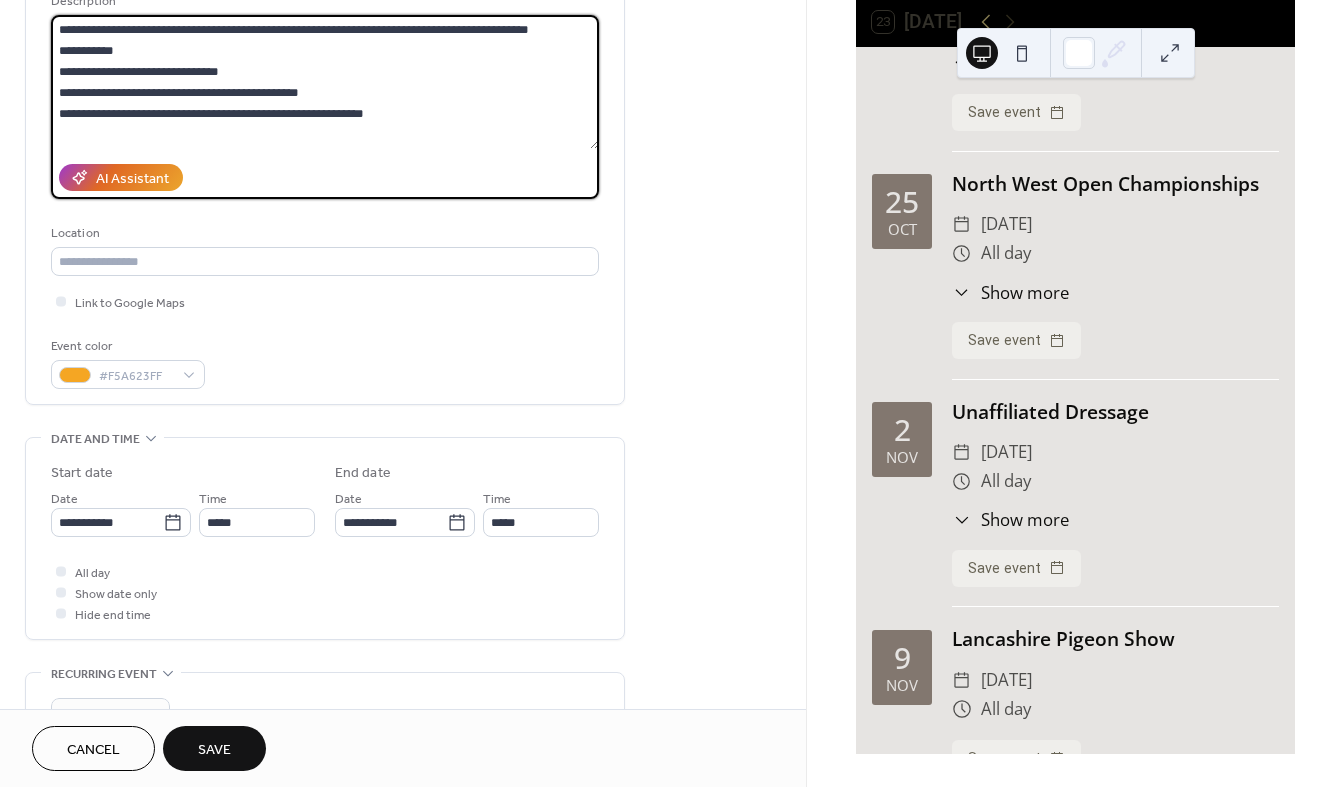 scroll, scrollTop: 216, scrollLeft: 0, axis: vertical 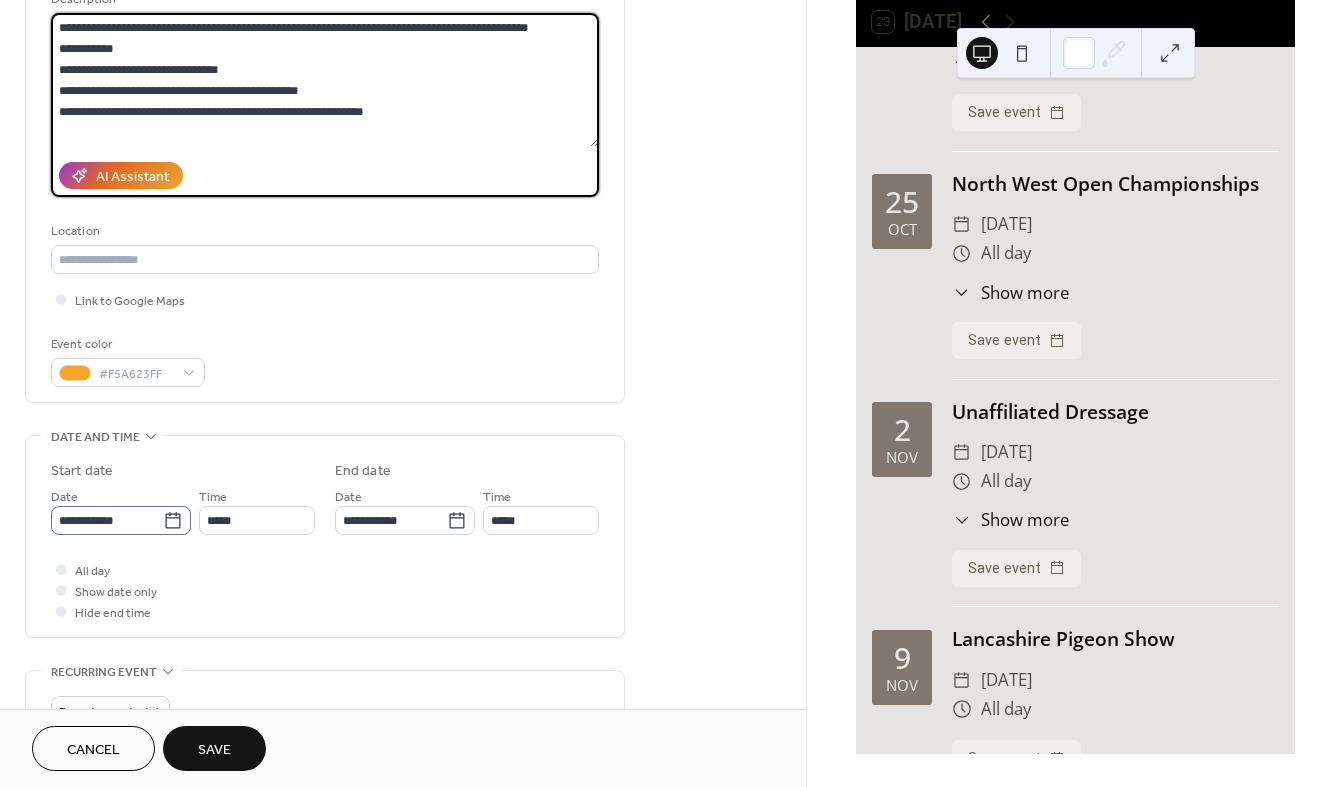 type on "**********" 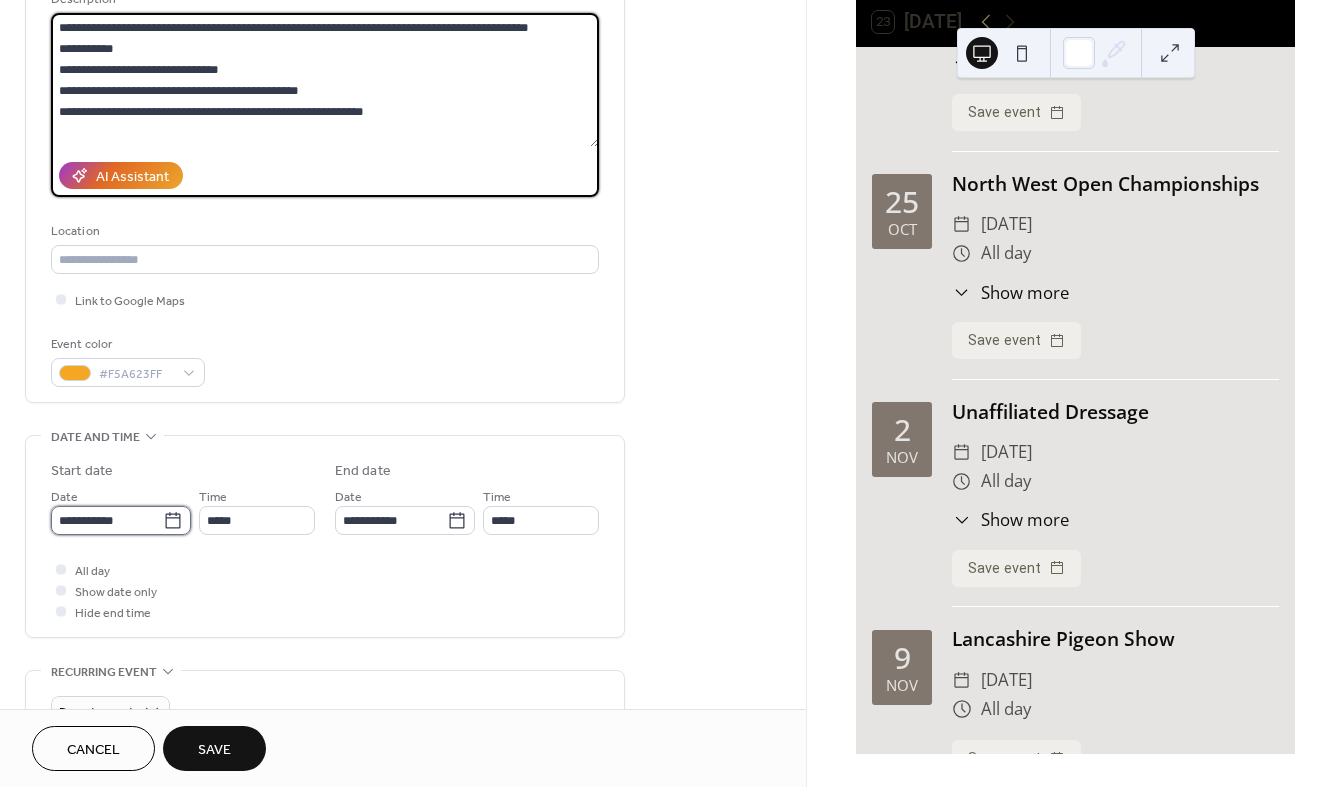 click on "**********" at bounding box center (107, 520) 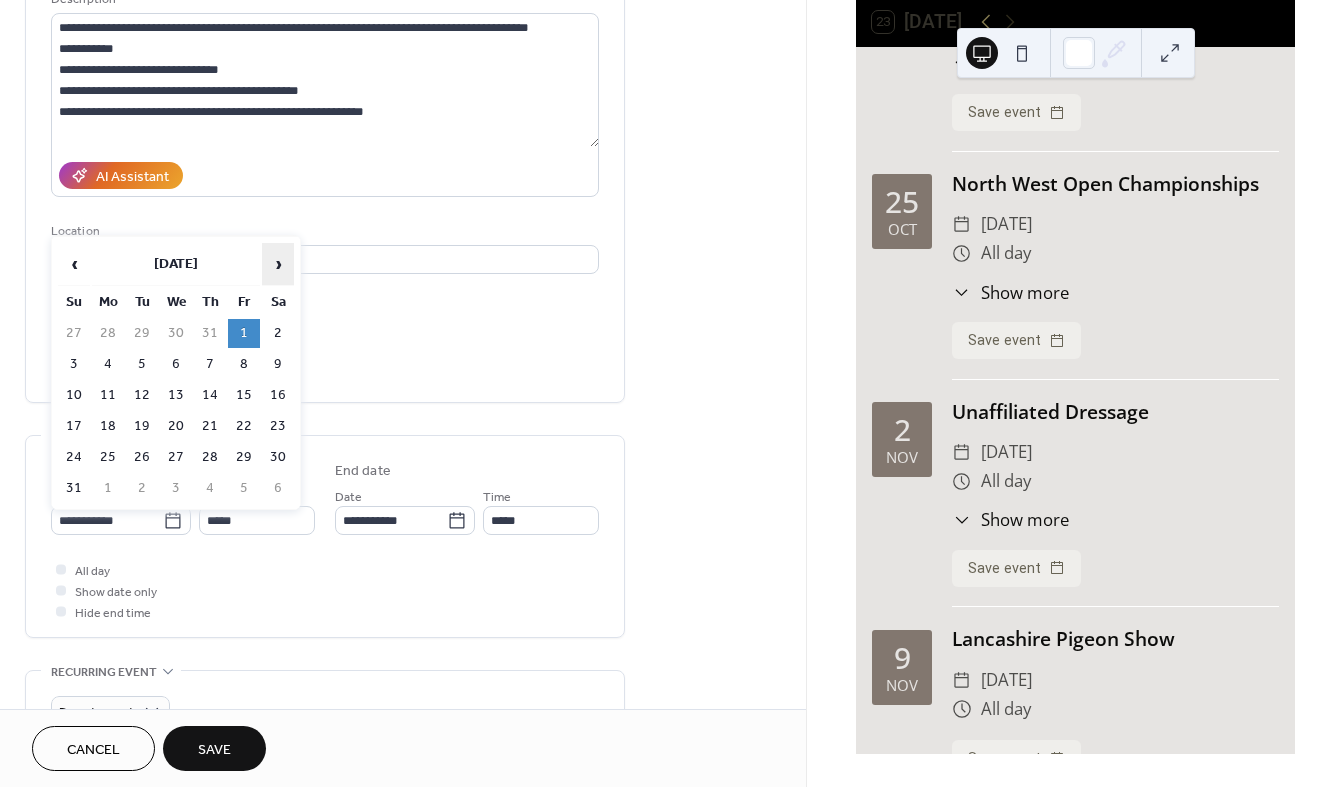 click on "›" at bounding box center (278, 264) 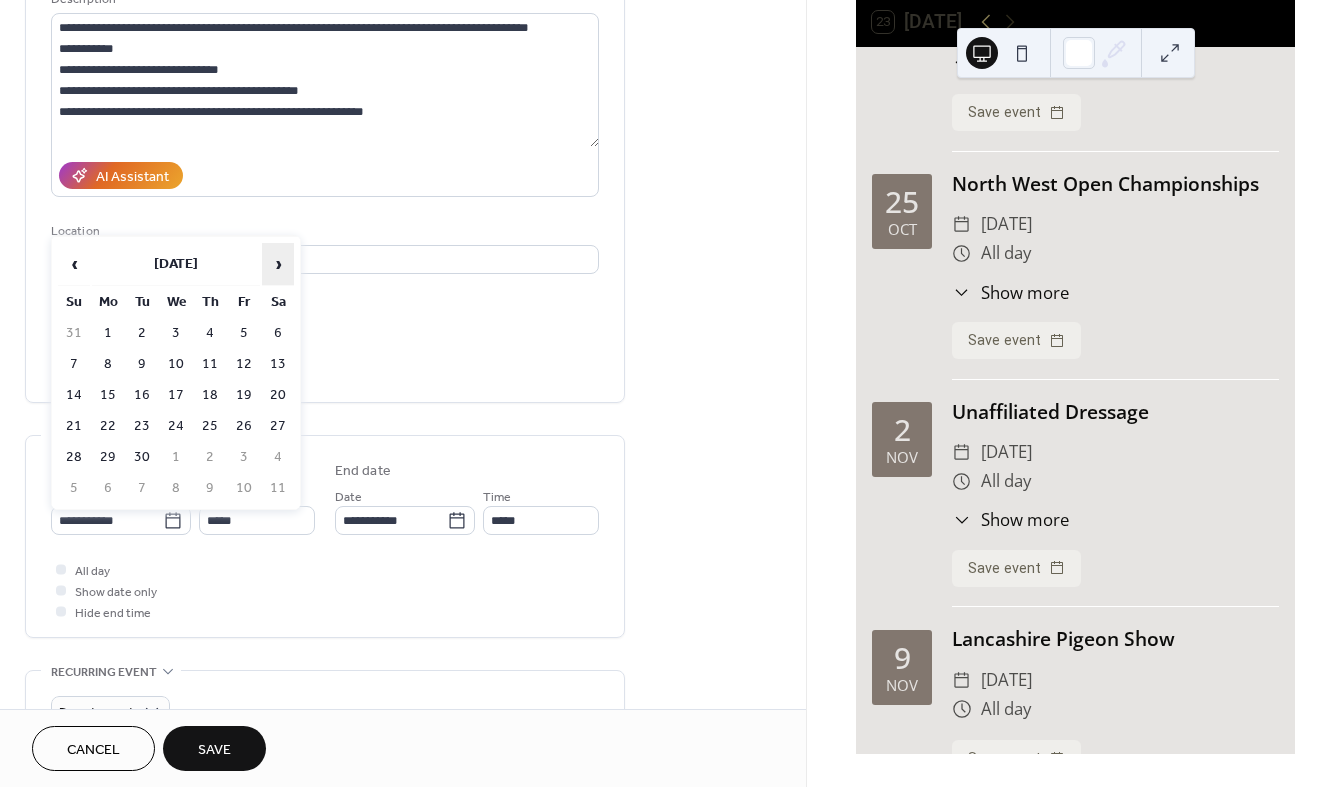 click on "›" at bounding box center (278, 264) 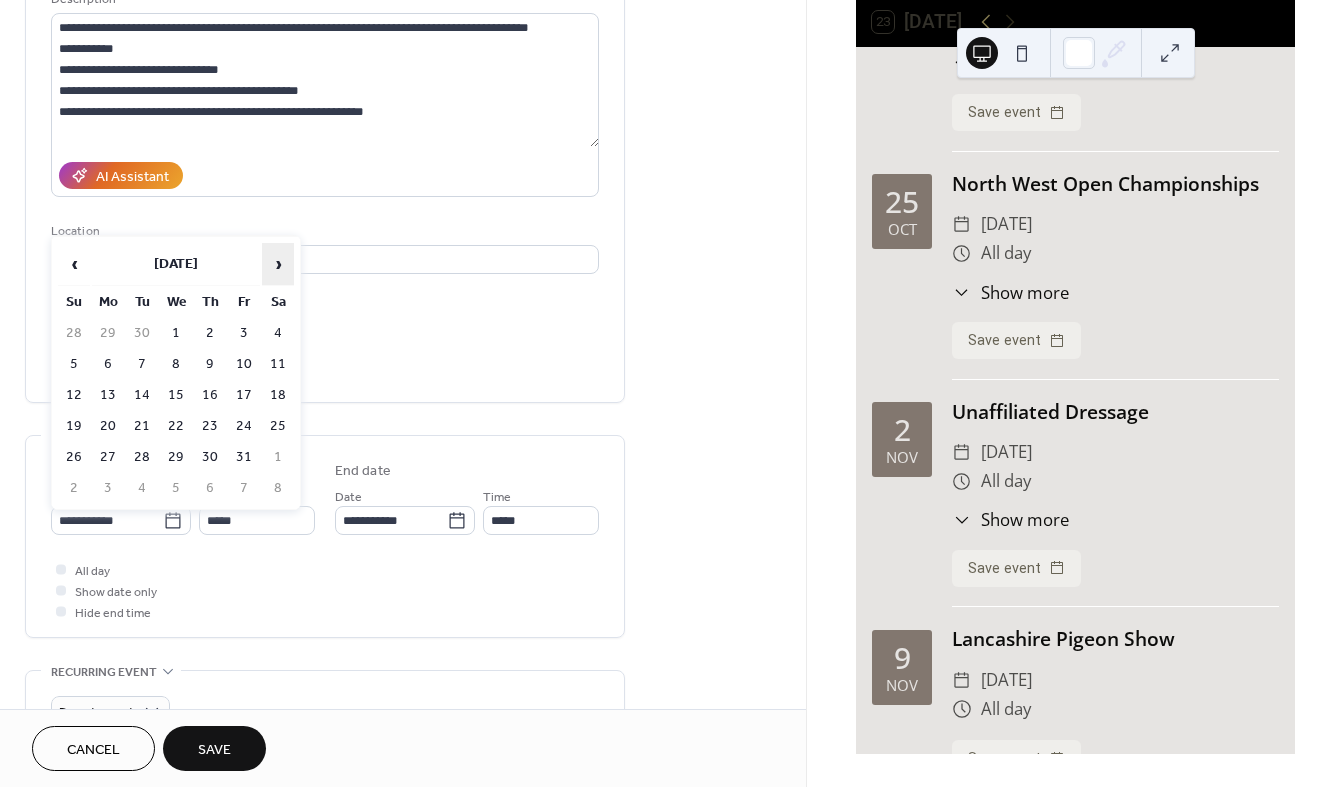 click on "›" at bounding box center [278, 264] 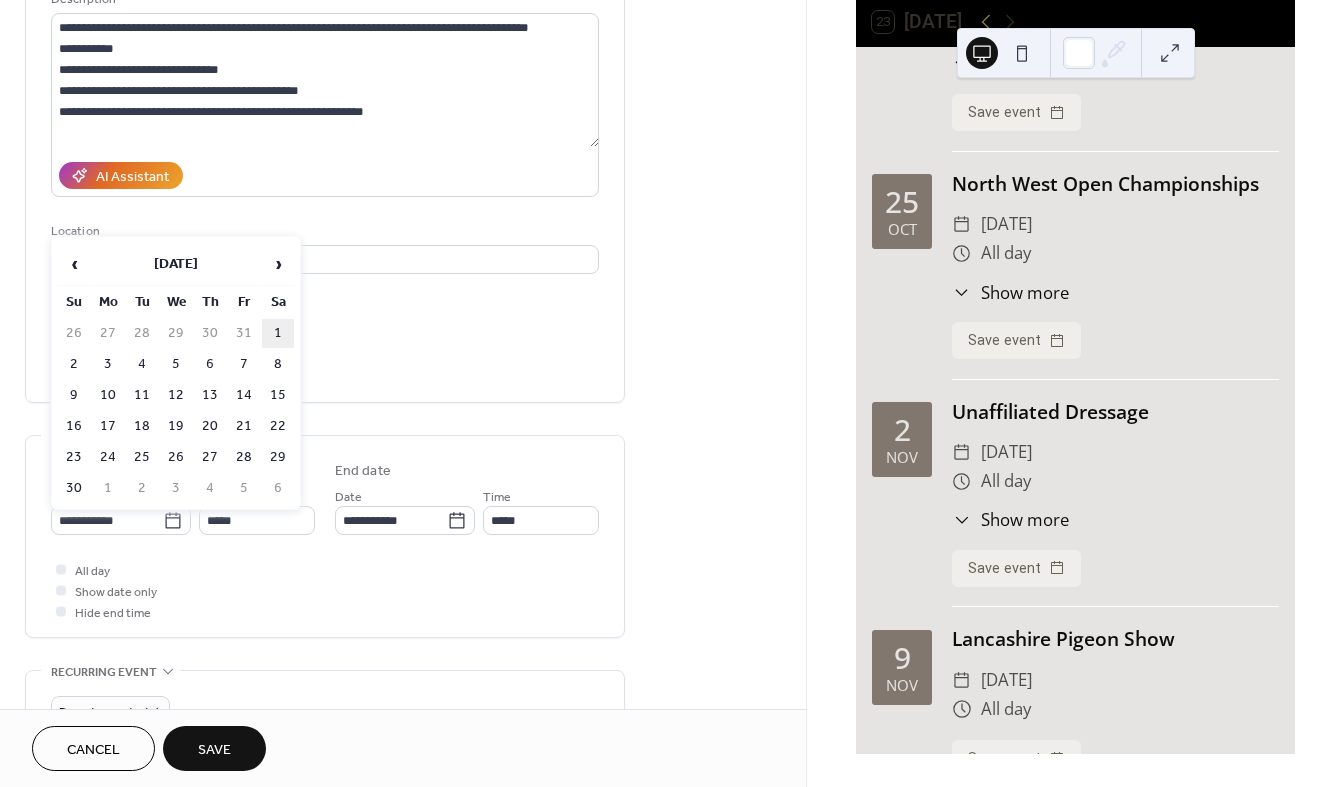 click on "1" at bounding box center [278, 333] 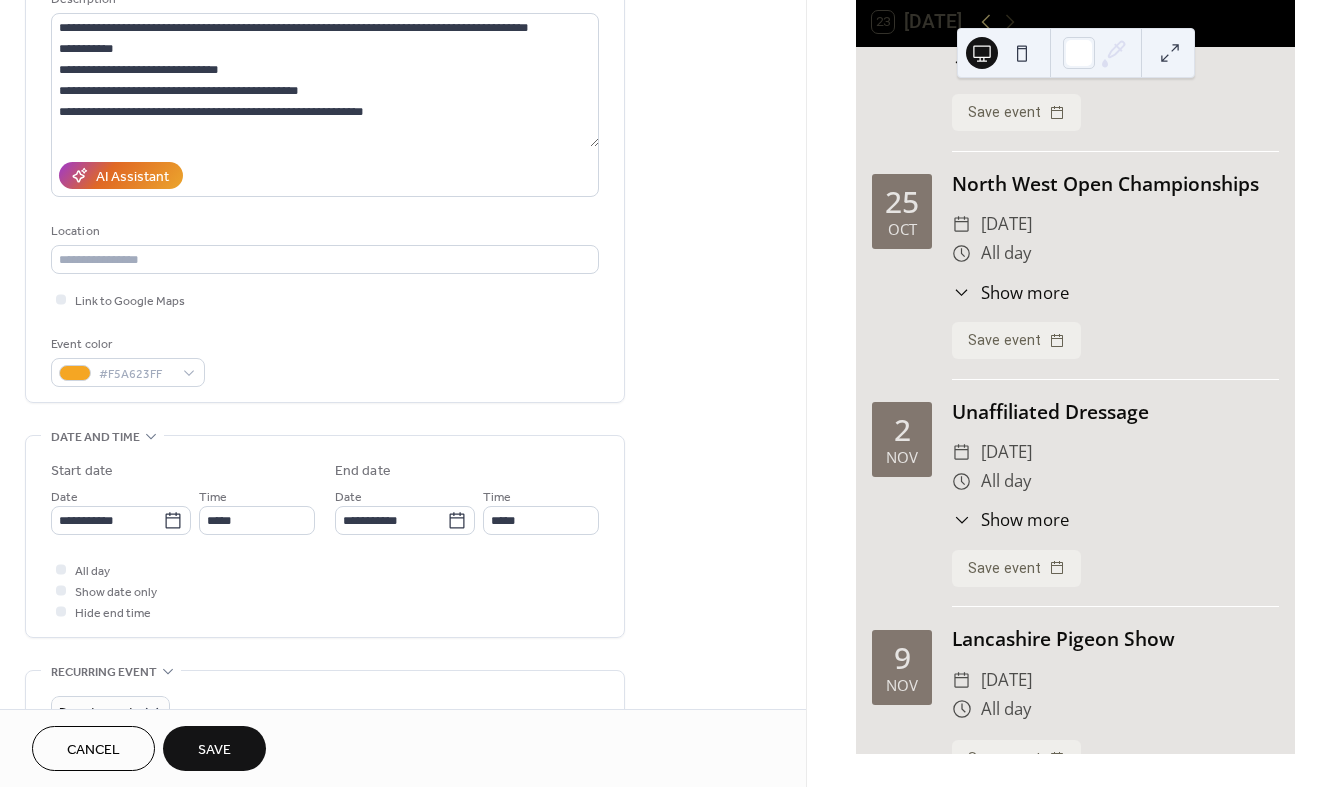 click on "**********" at bounding box center (325, 541) 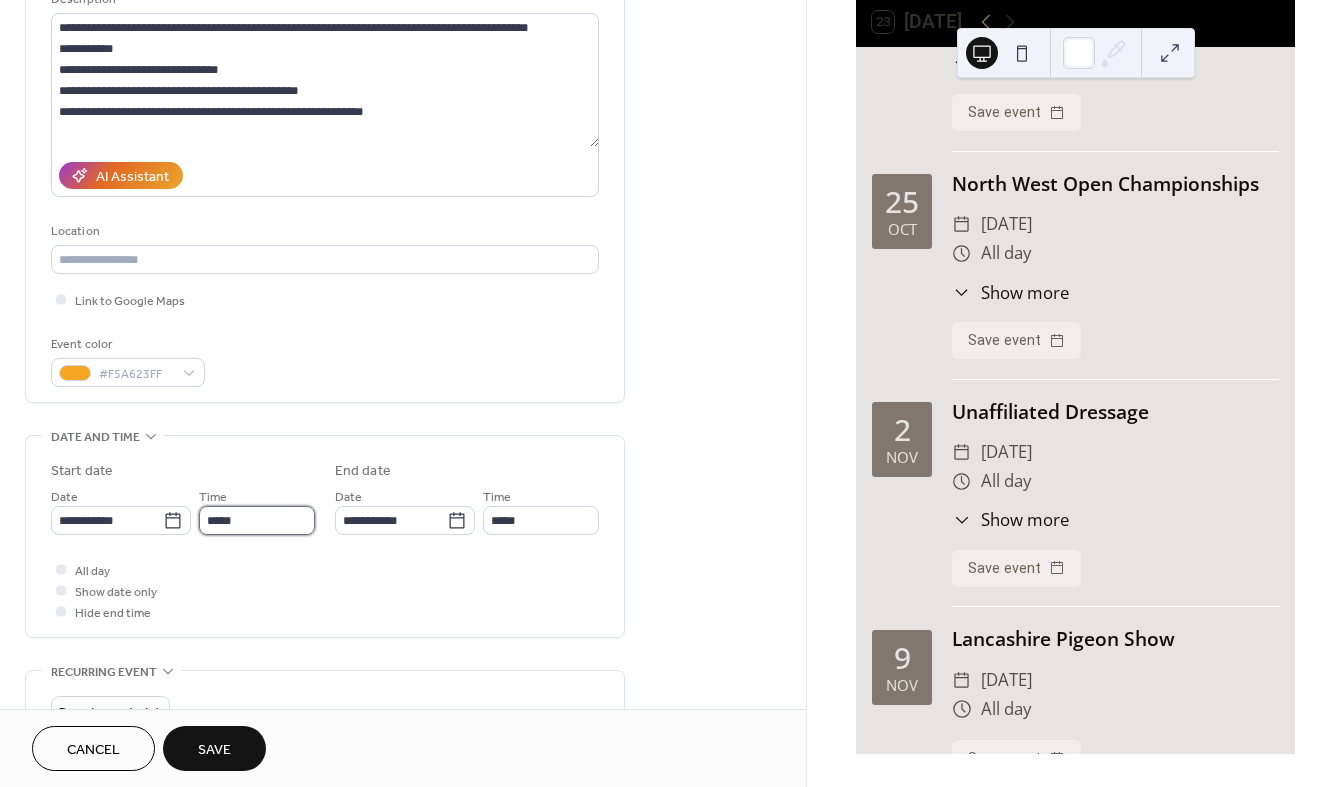 click on "*****" at bounding box center [257, 520] 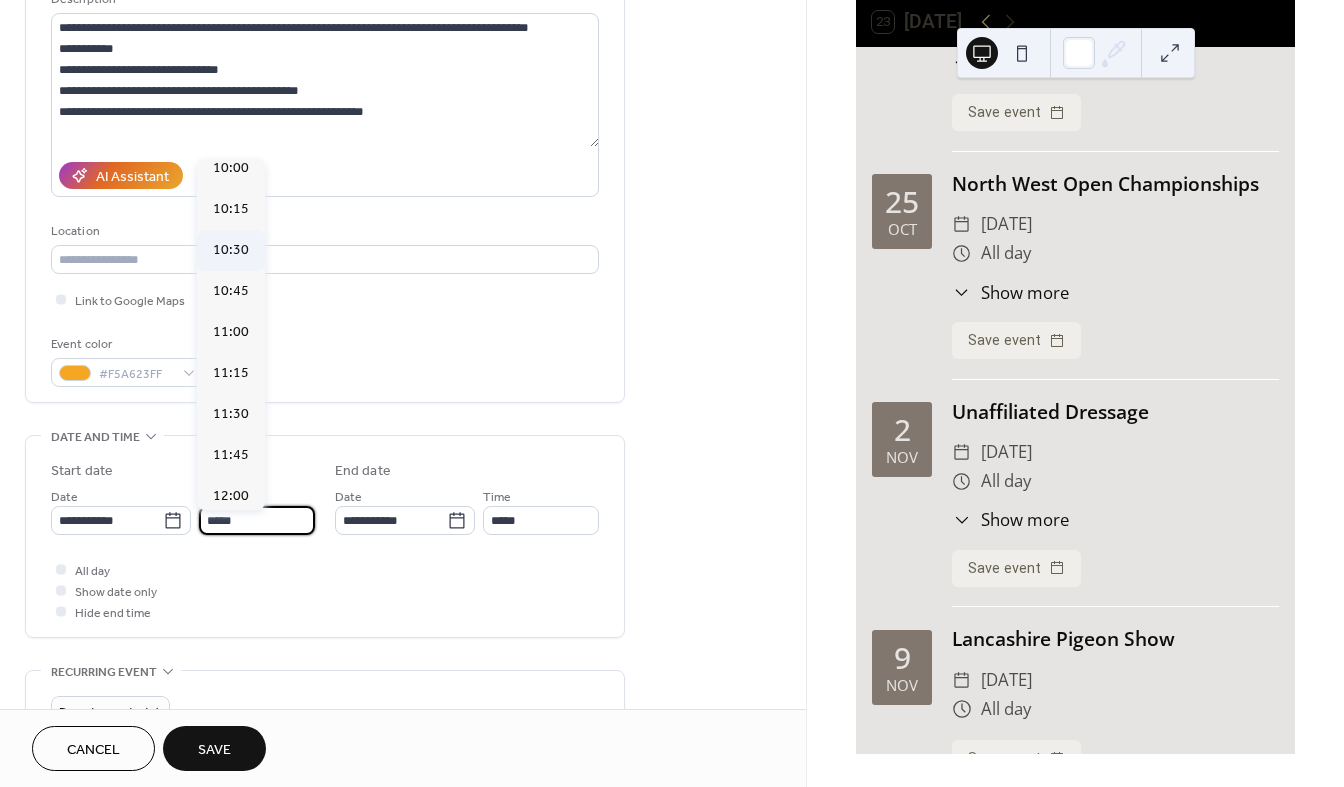 scroll, scrollTop: 1626, scrollLeft: 0, axis: vertical 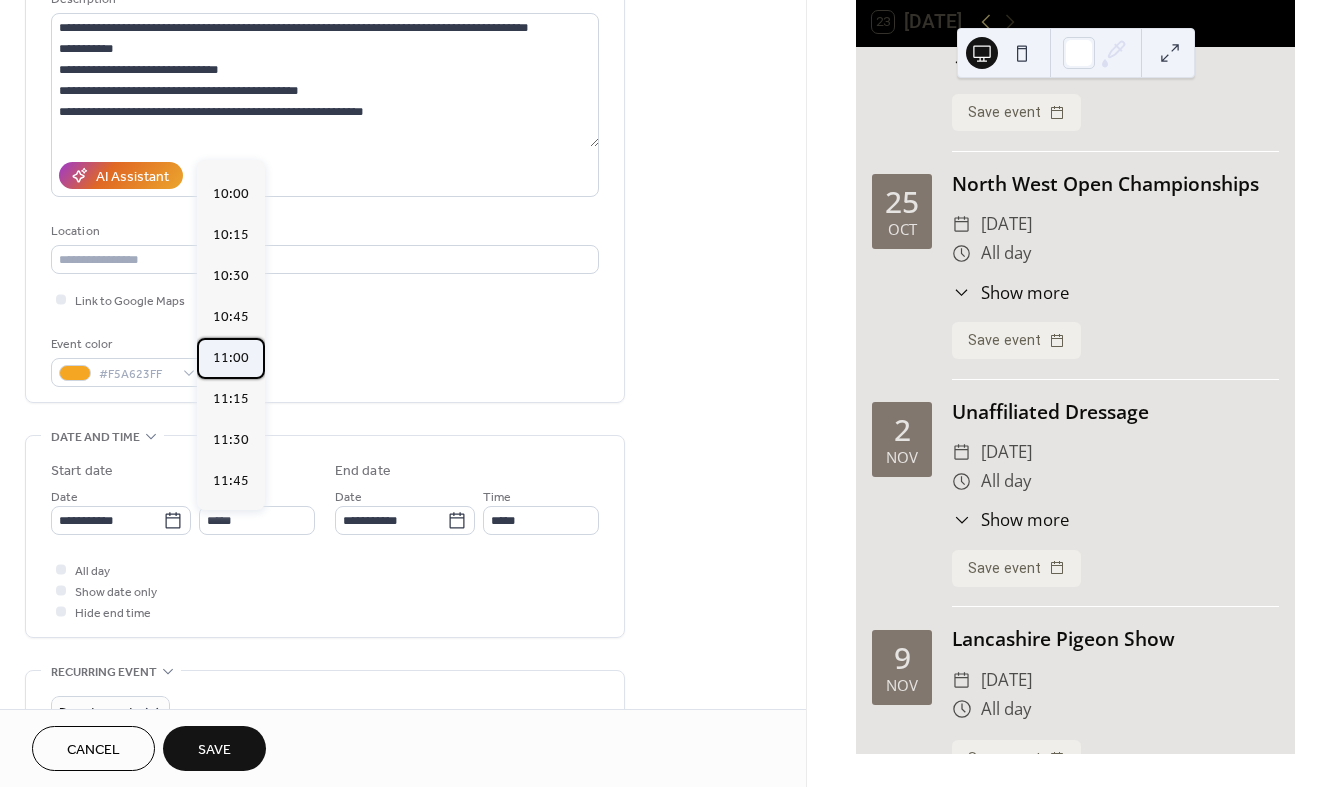 click on "11:00" at bounding box center [231, 358] 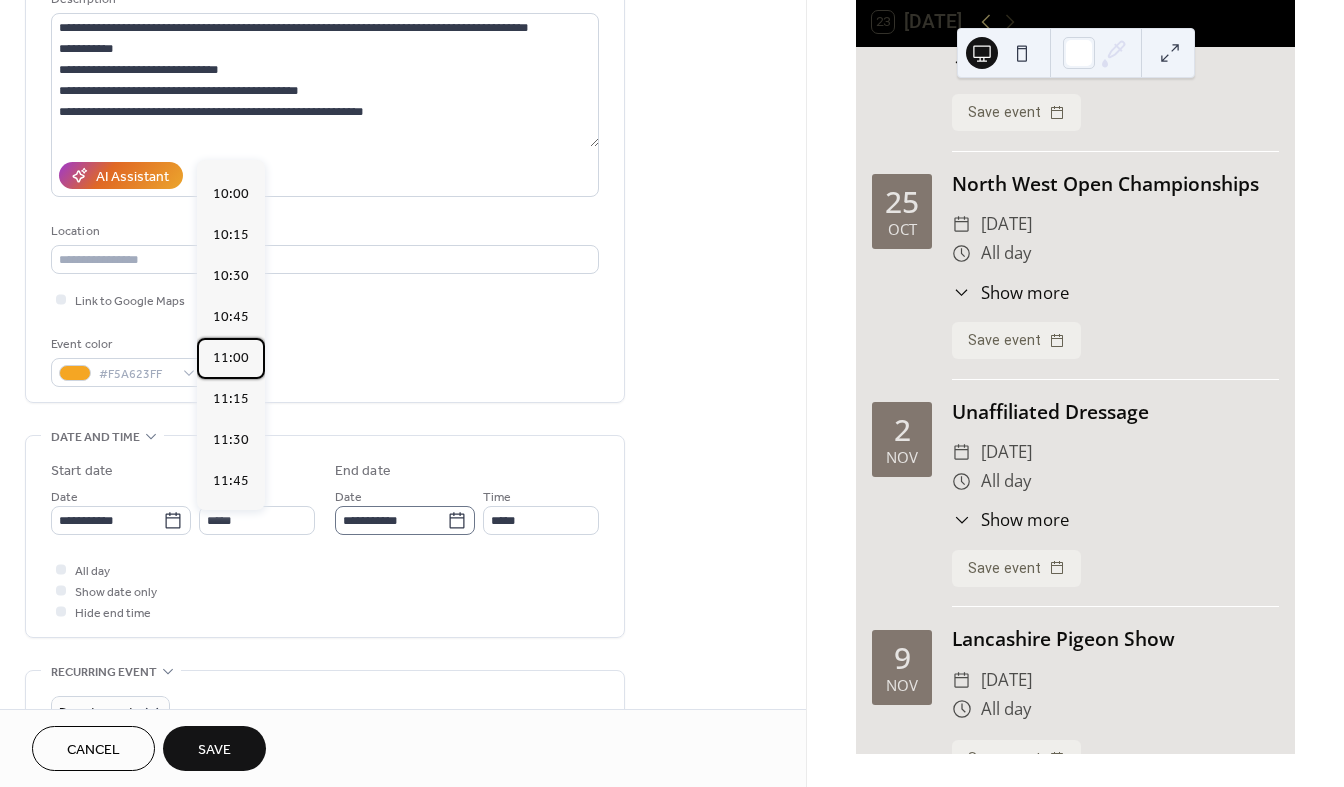 type on "*****" 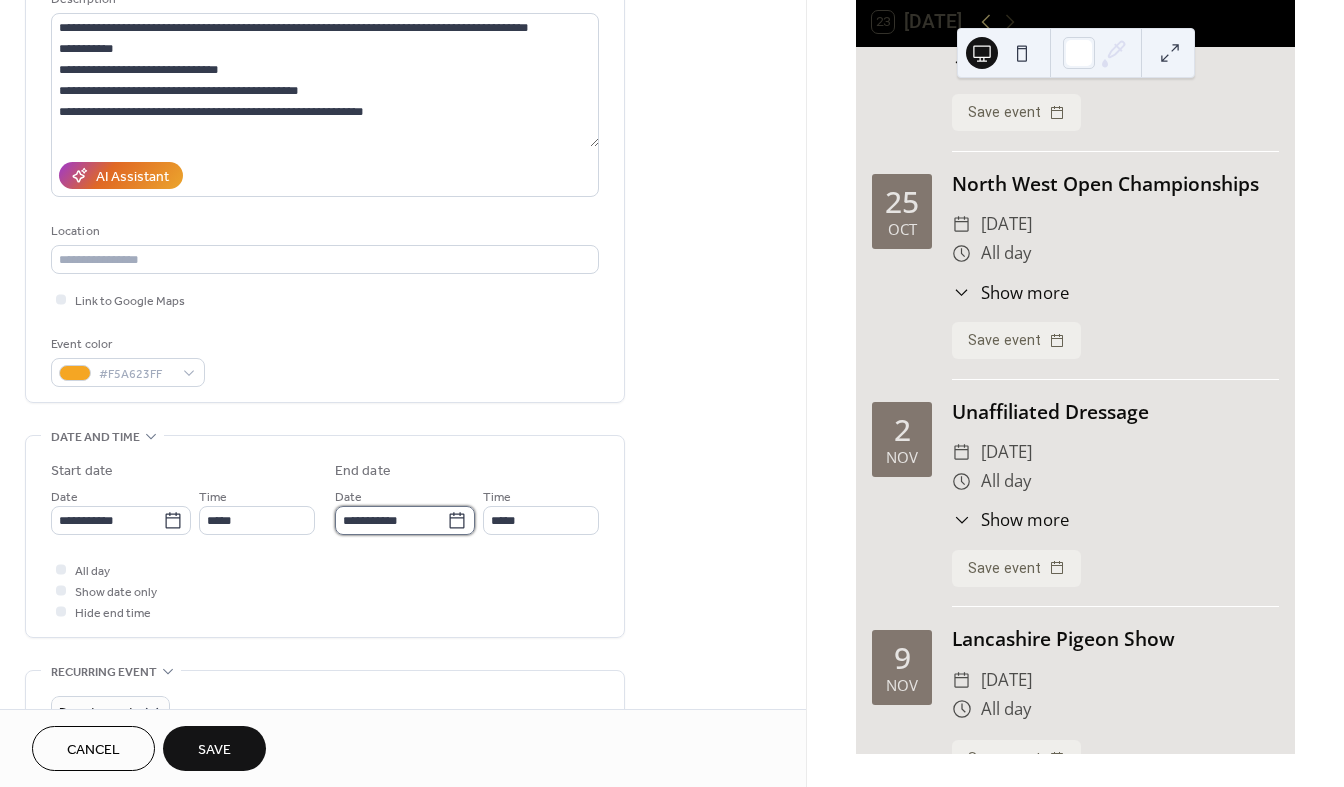 click on "**********" at bounding box center [391, 520] 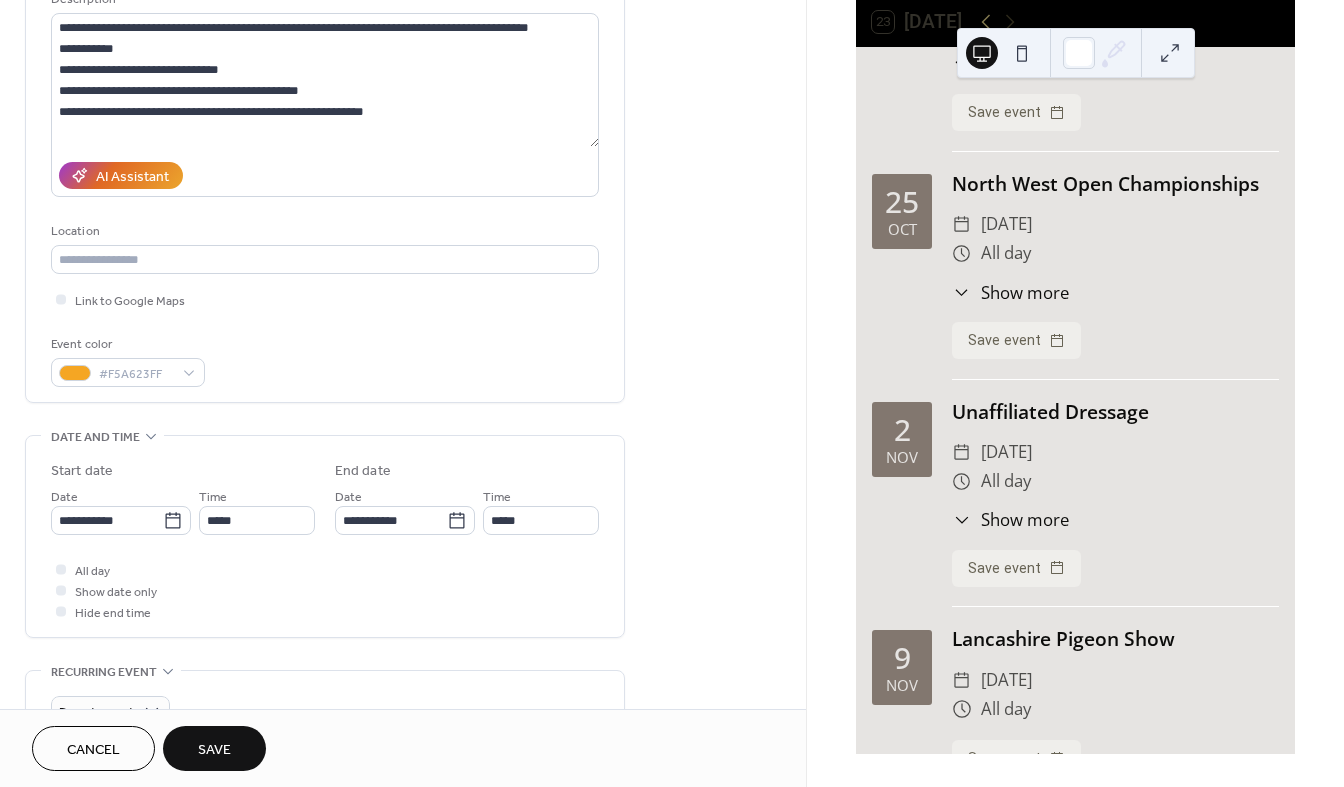 click on "All day Show date only Hide end time" at bounding box center (325, 590) 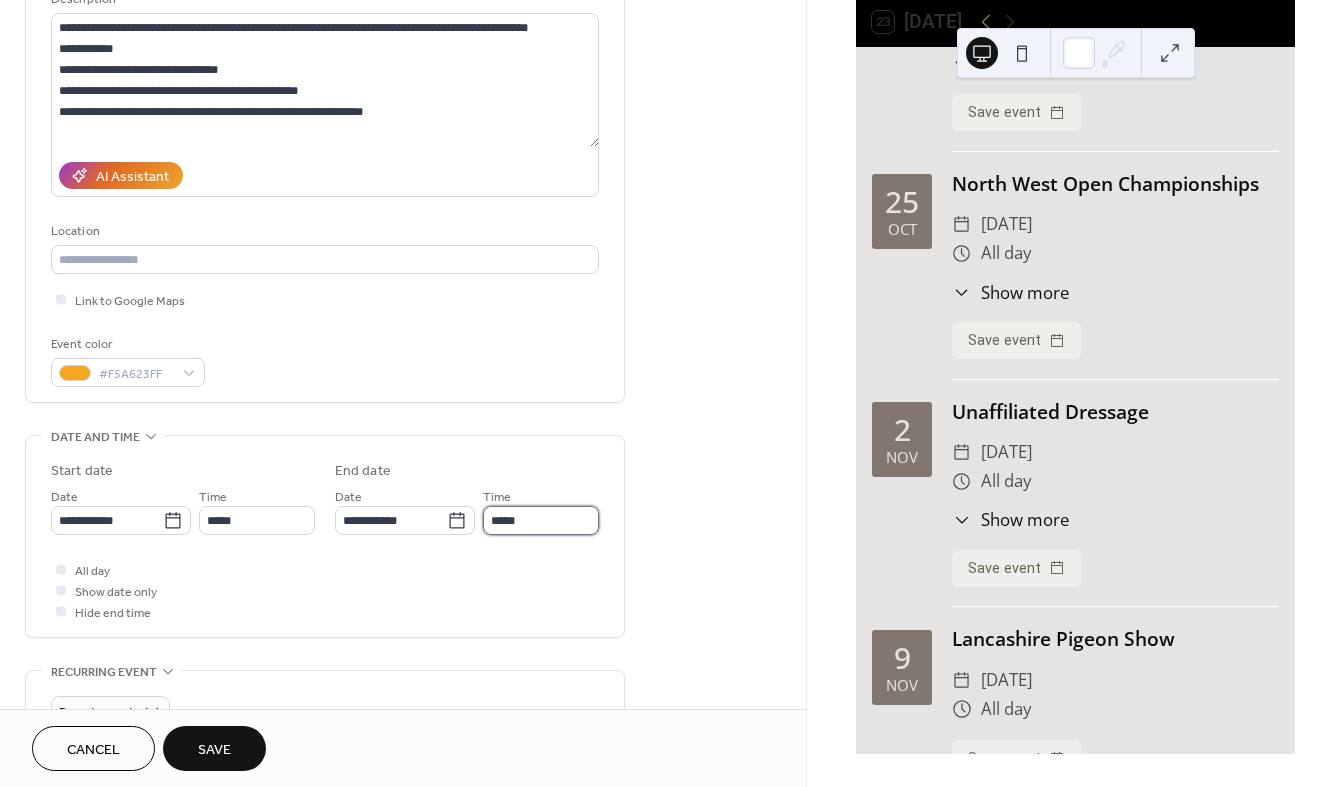 click on "*****" at bounding box center (541, 520) 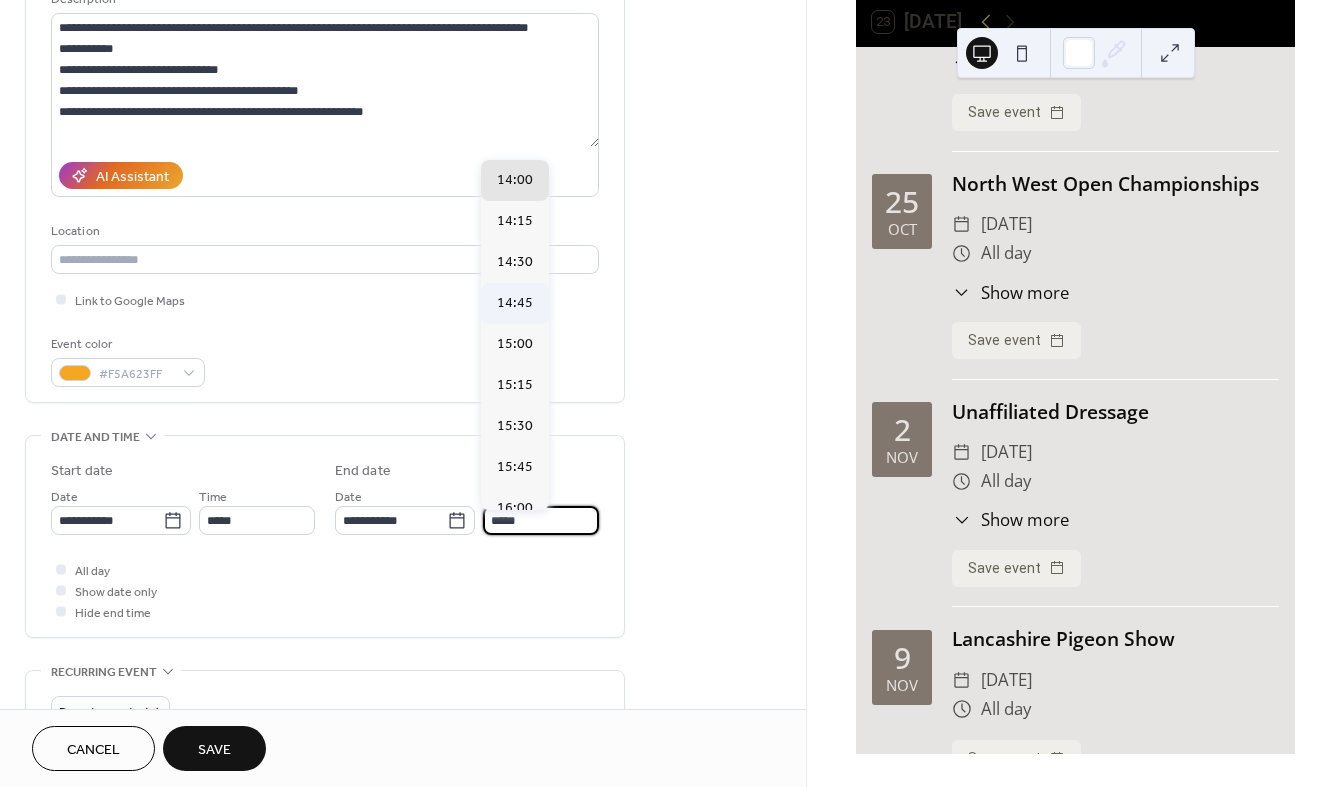 scroll, scrollTop: 525, scrollLeft: 0, axis: vertical 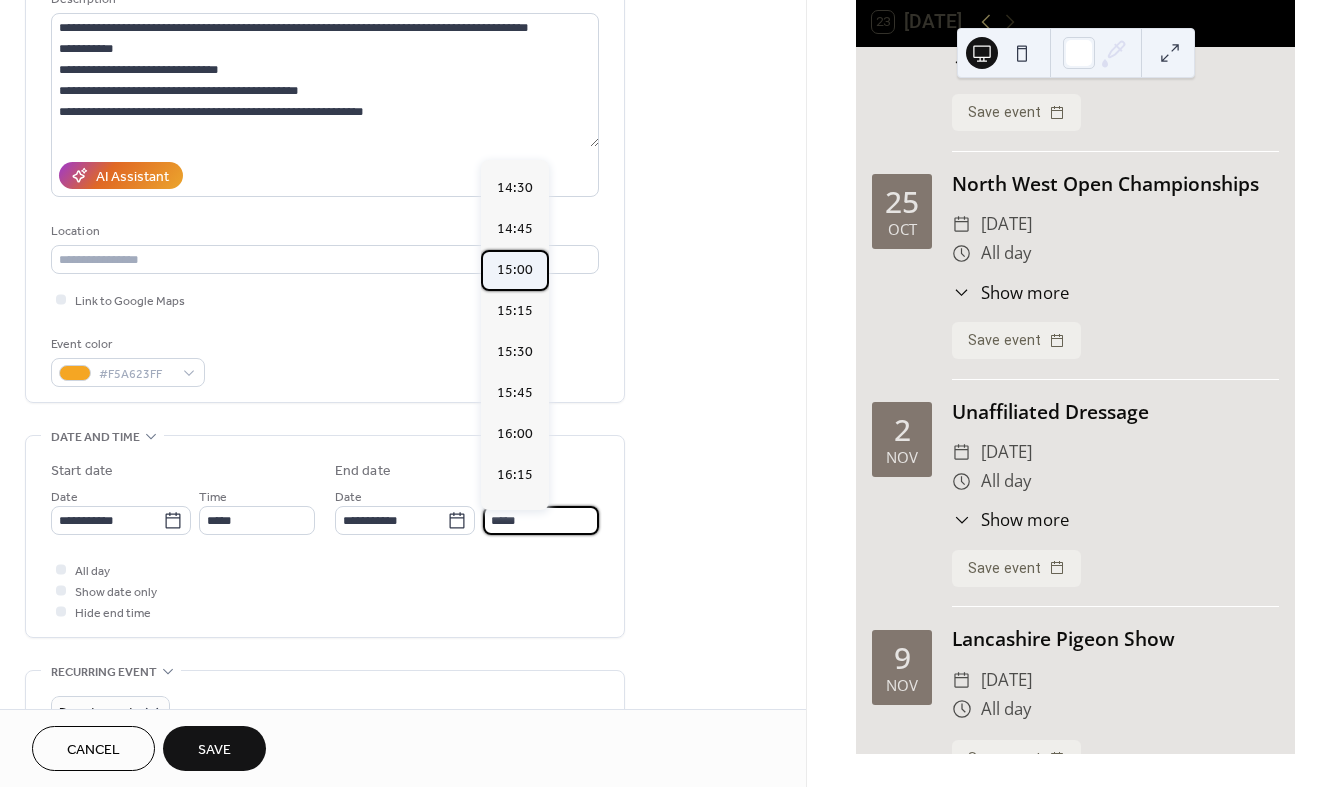 click on "15:00" at bounding box center [515, 270] 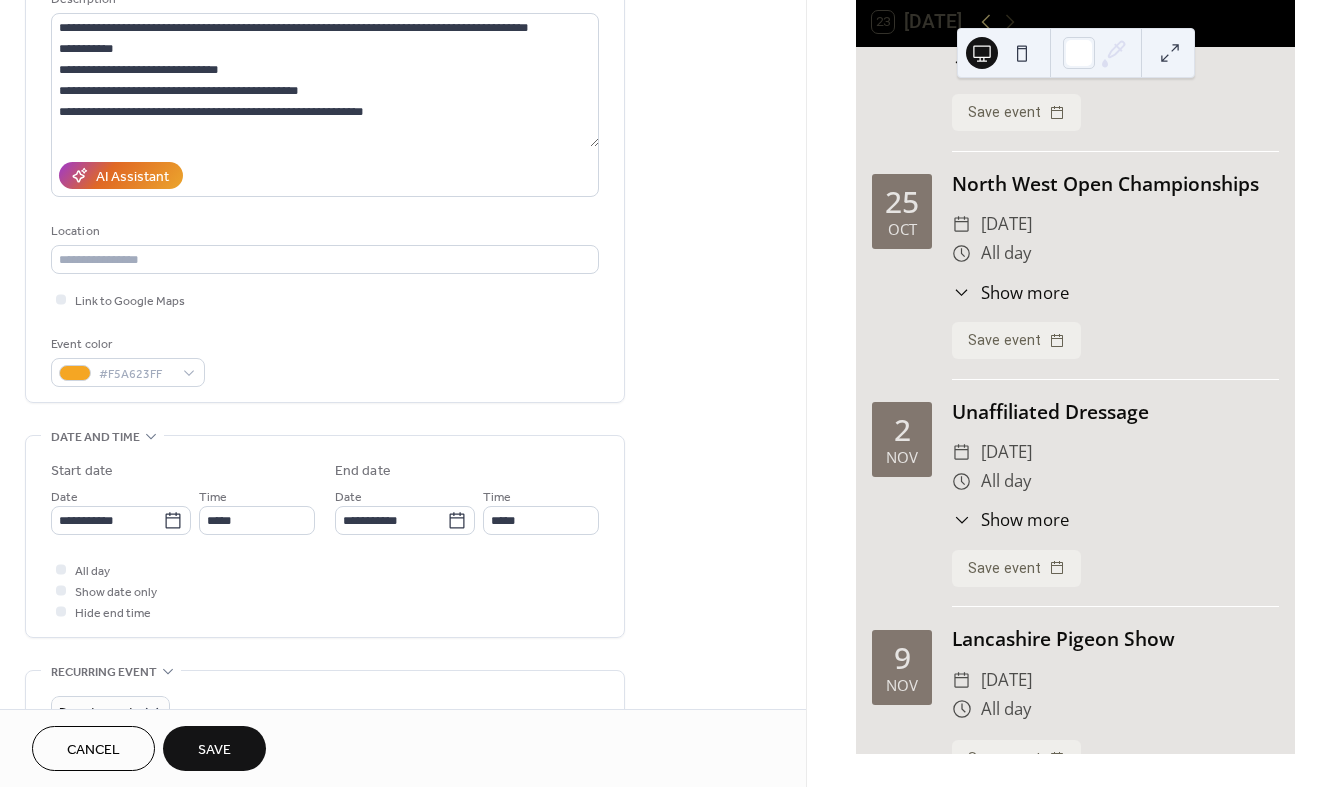 click on "Save" at bounding box center [214, 750] 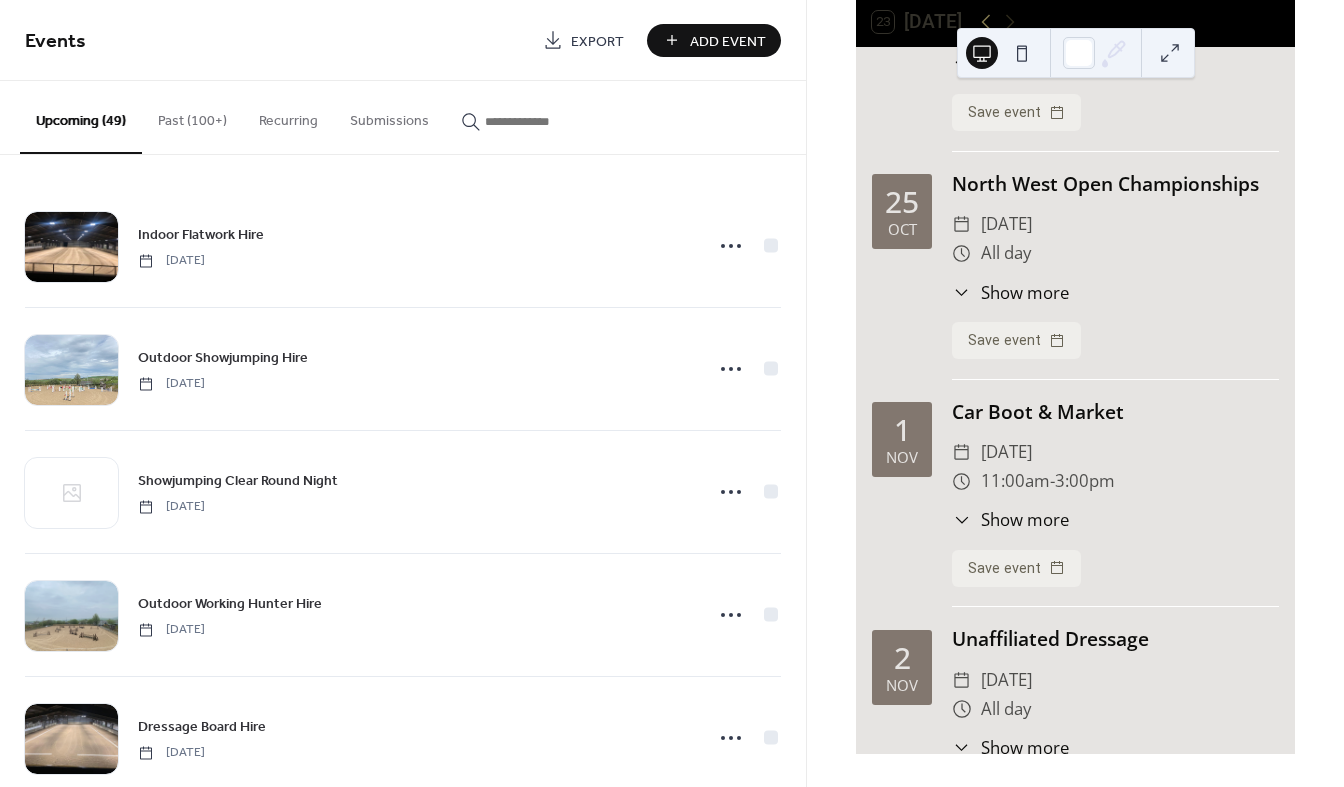 scroll, scrollTop: 0, scrollLeft: 0, axis: both 